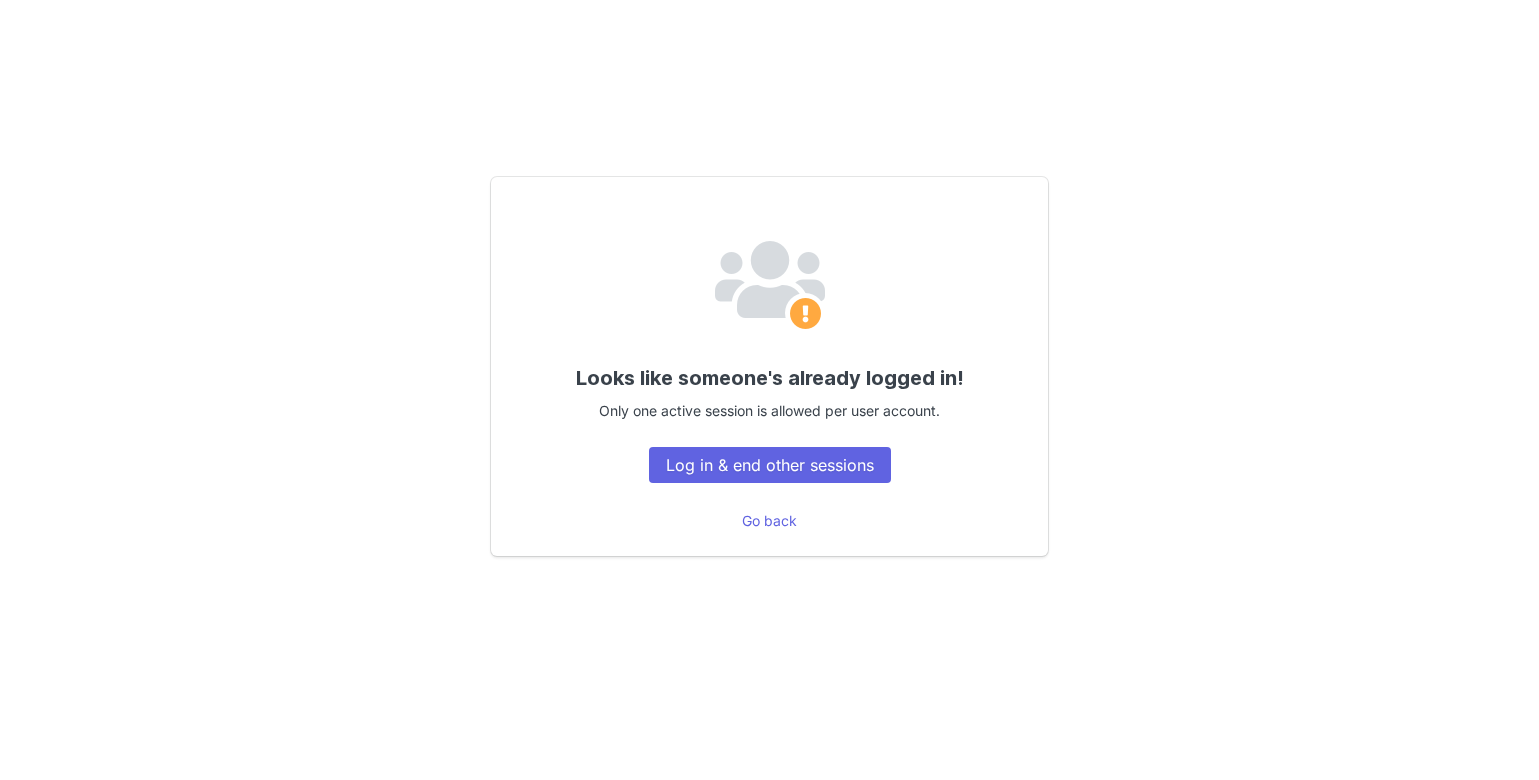 scroll, scrollTop: 0, scrollLeft: 0, axis: both 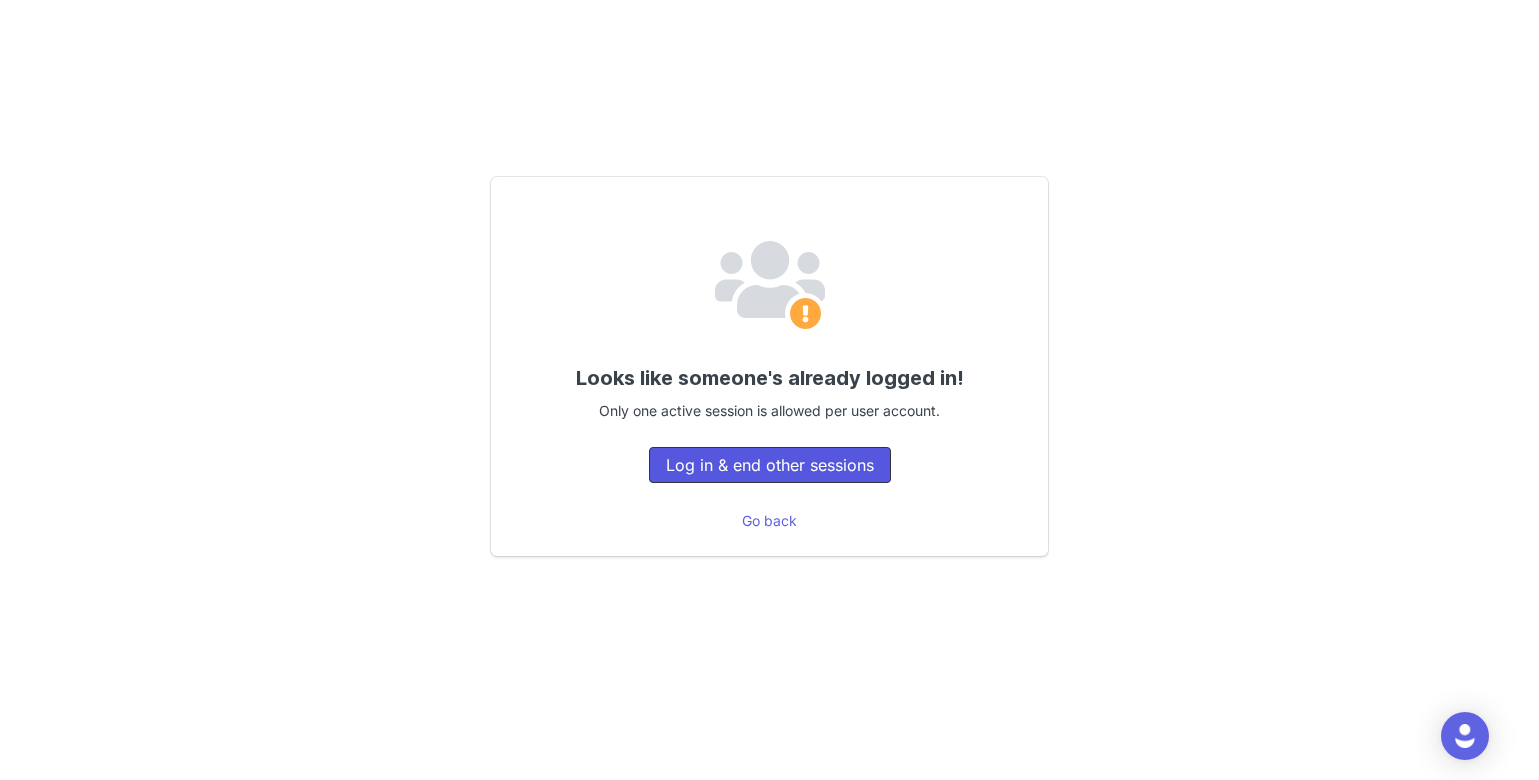 click on "Log in & end other sessions" at bounding box center [770, 465] 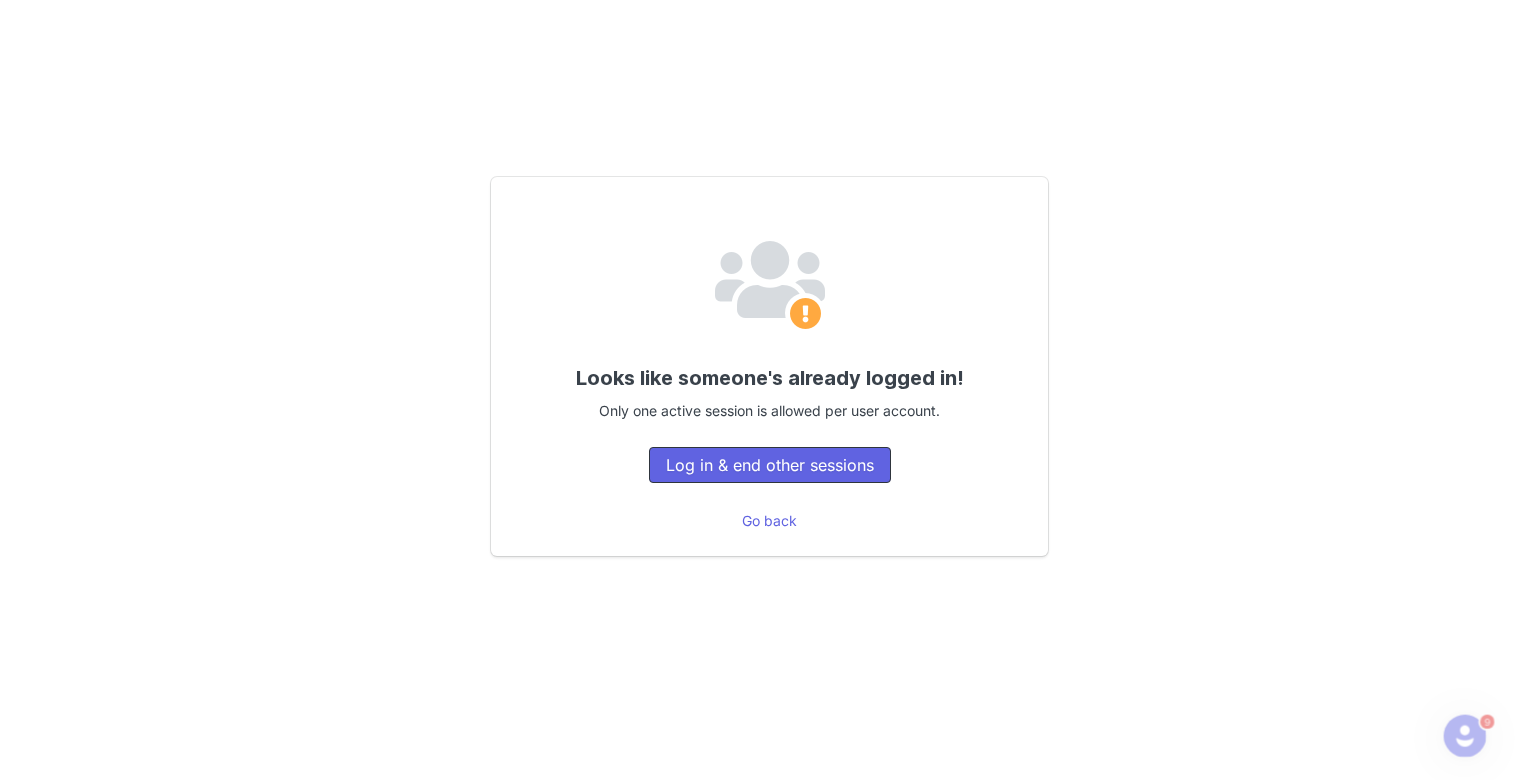 scroll, scrollTop: 0, scrollLeft: 0, axis: both 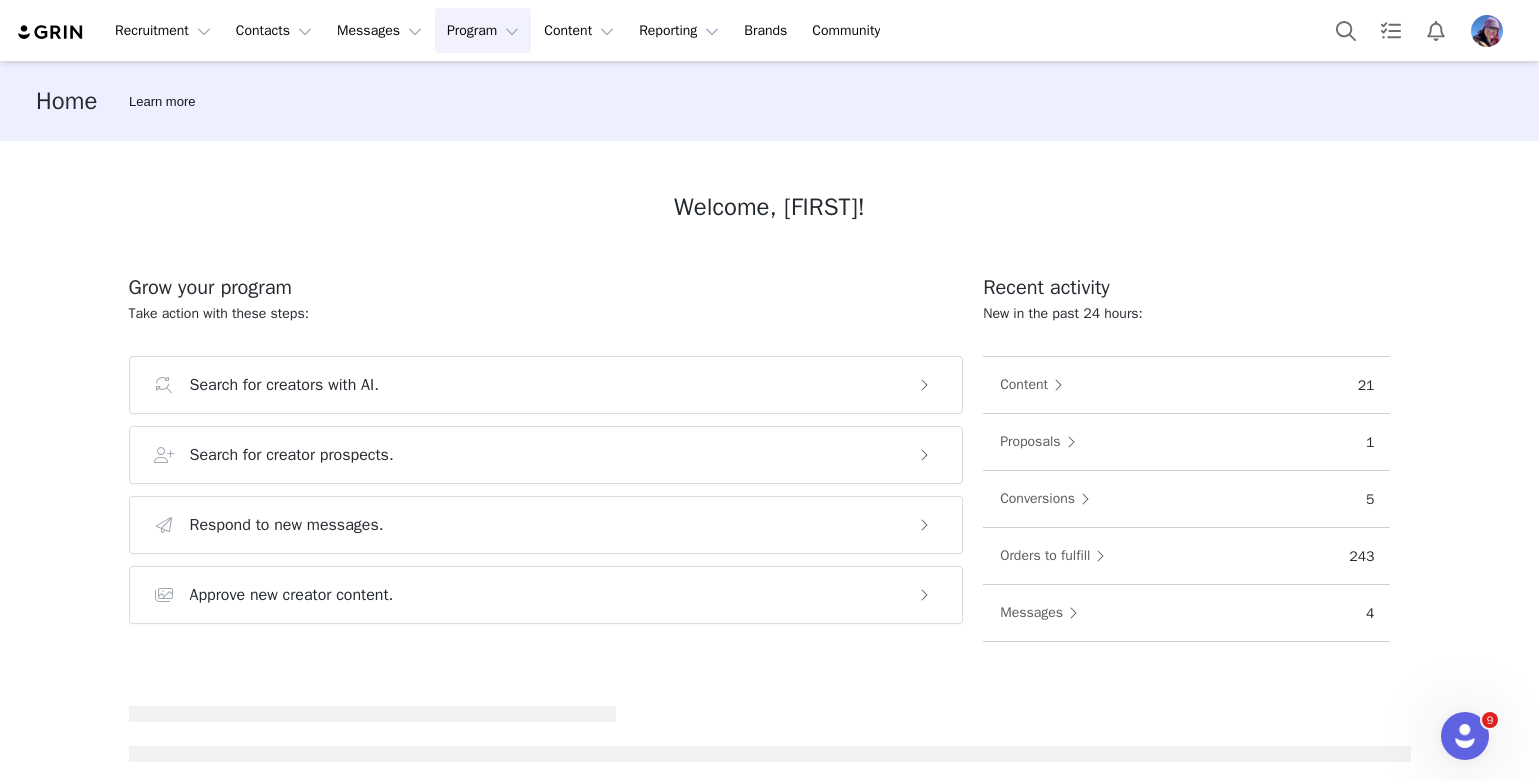 click on "Program Program" at bounding box center [483, 30] 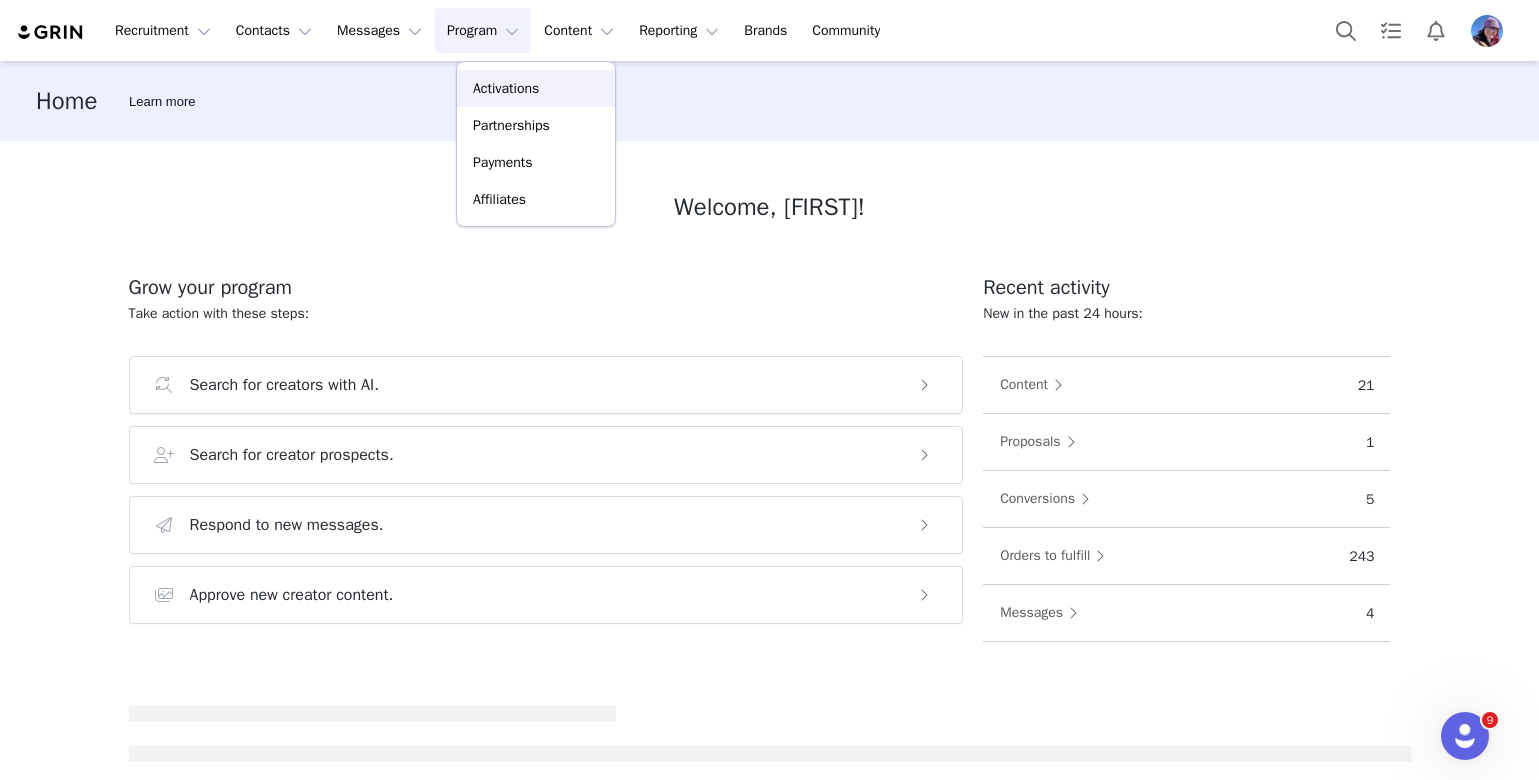 click on "Activations" at bounding box center (536, 88) 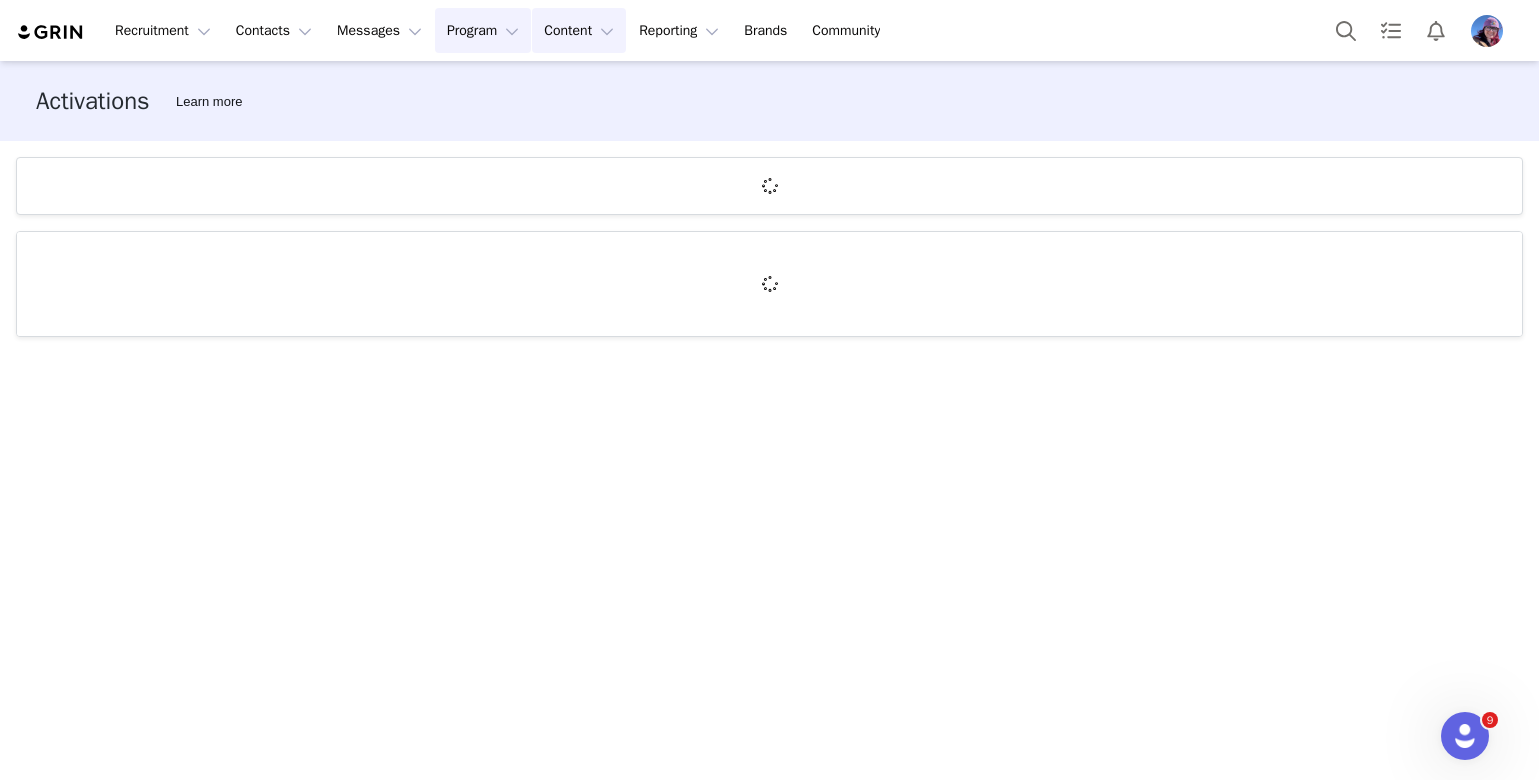 click on "Content Content" at bounding box center (579, 30) 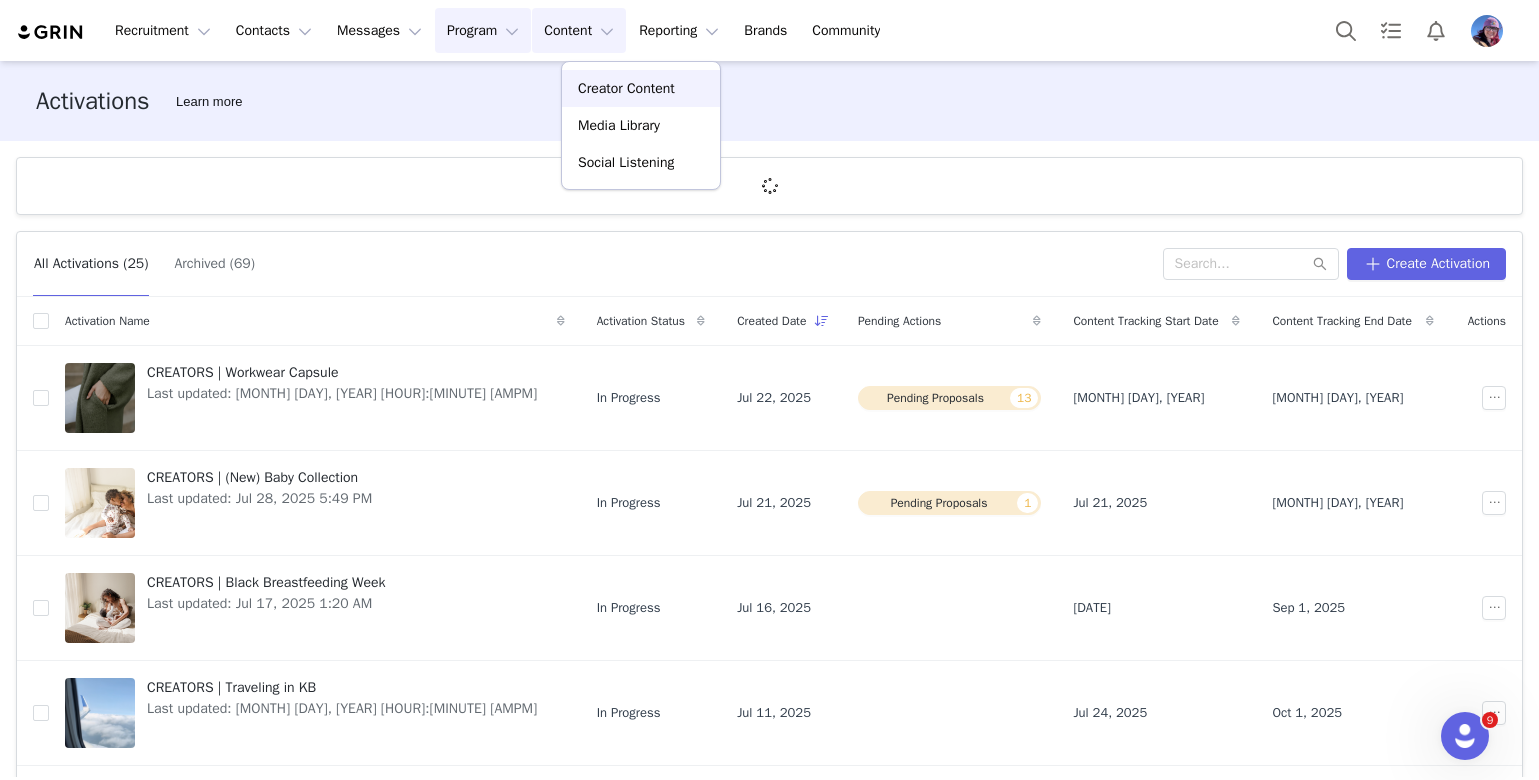 click on "Creator Content" at bounding box center [626, 88] 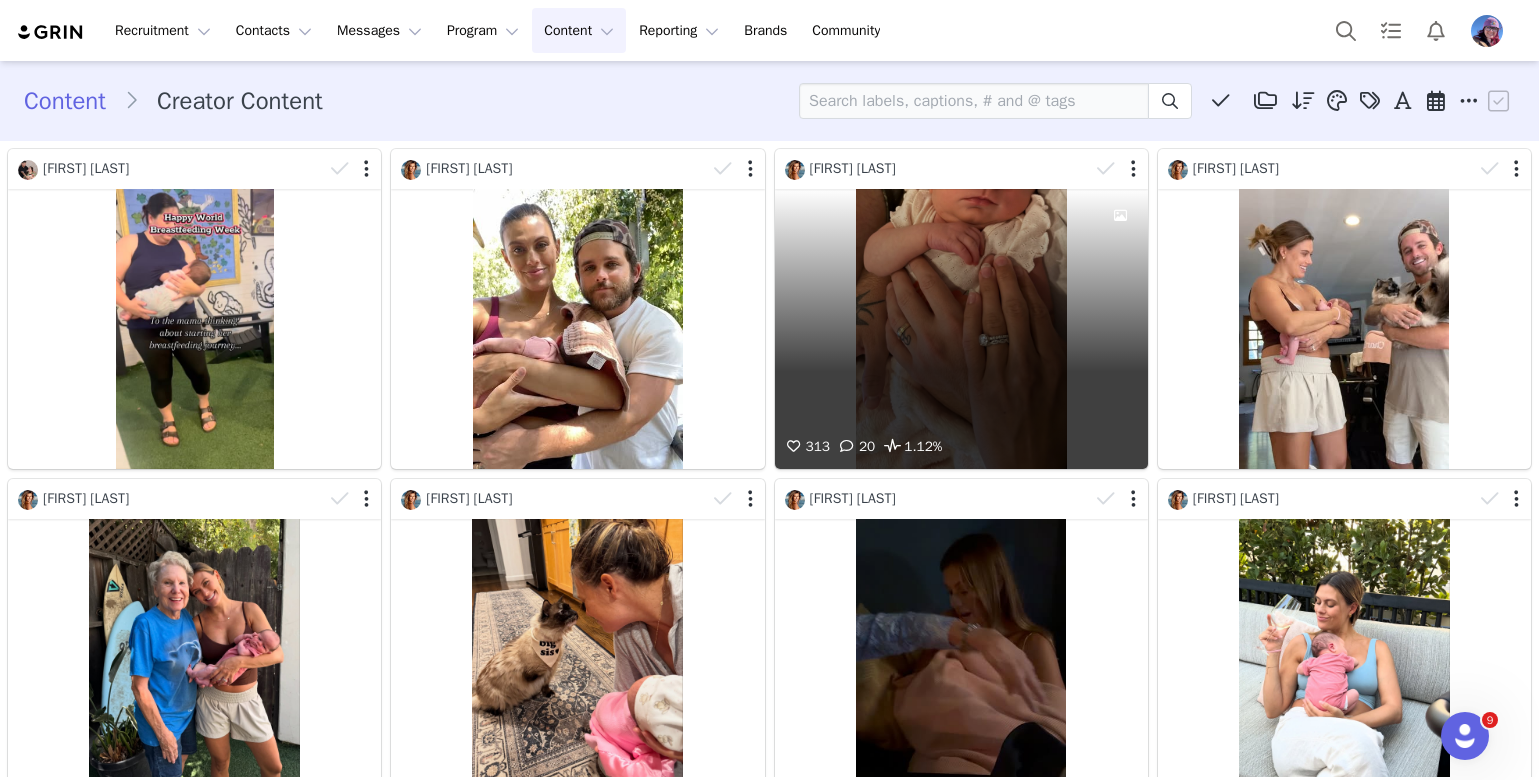 click on "313  20  1.12%" at bounding box center (961, 329) 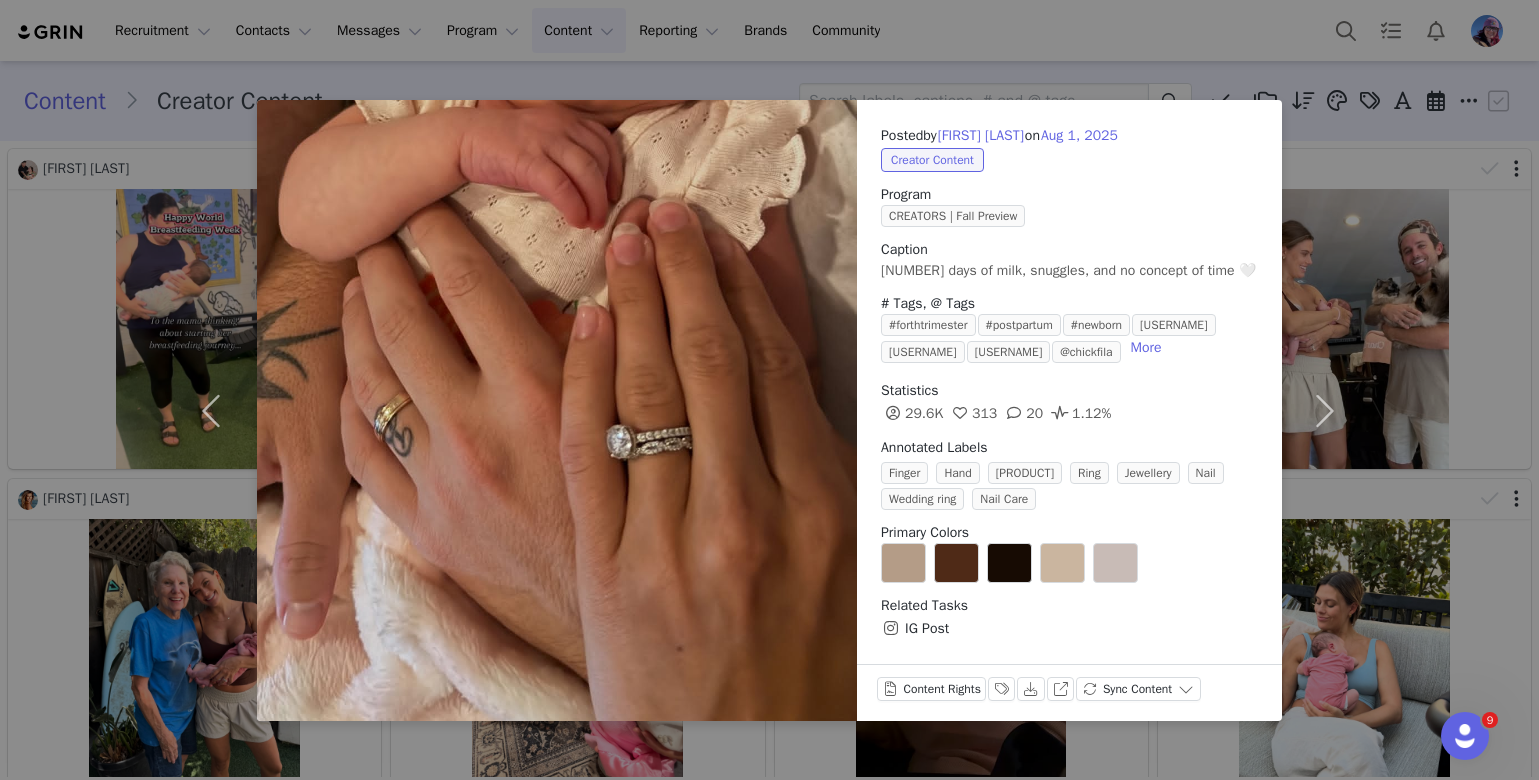 click on "Posted  by  [FIRST] [LAST]  on  [MONTH] [DAY], [YEAR]  Creator Content  Program CREATORS | Fall Preview Caption [NUMBER] days of milk, snuggles, and no concept of time 🤍
# Tags, @ Tags  #forthtrimester   #postpartum   #newborn   @kindredbravely   @[USERNAME]   @[USERNAME]   @chickfila   More     Statistics 29.6K  313  20  1.12%  Annotated Labels  Finger   Hand   Engagement ring   Ring   Jewellery   Nail   Wedding ring   Nail Care  Primary Colors Related Tasks IG Post     Content Rights Labels & Tags Download View on Instagram Sync Content" at bounding box center [769, 390] 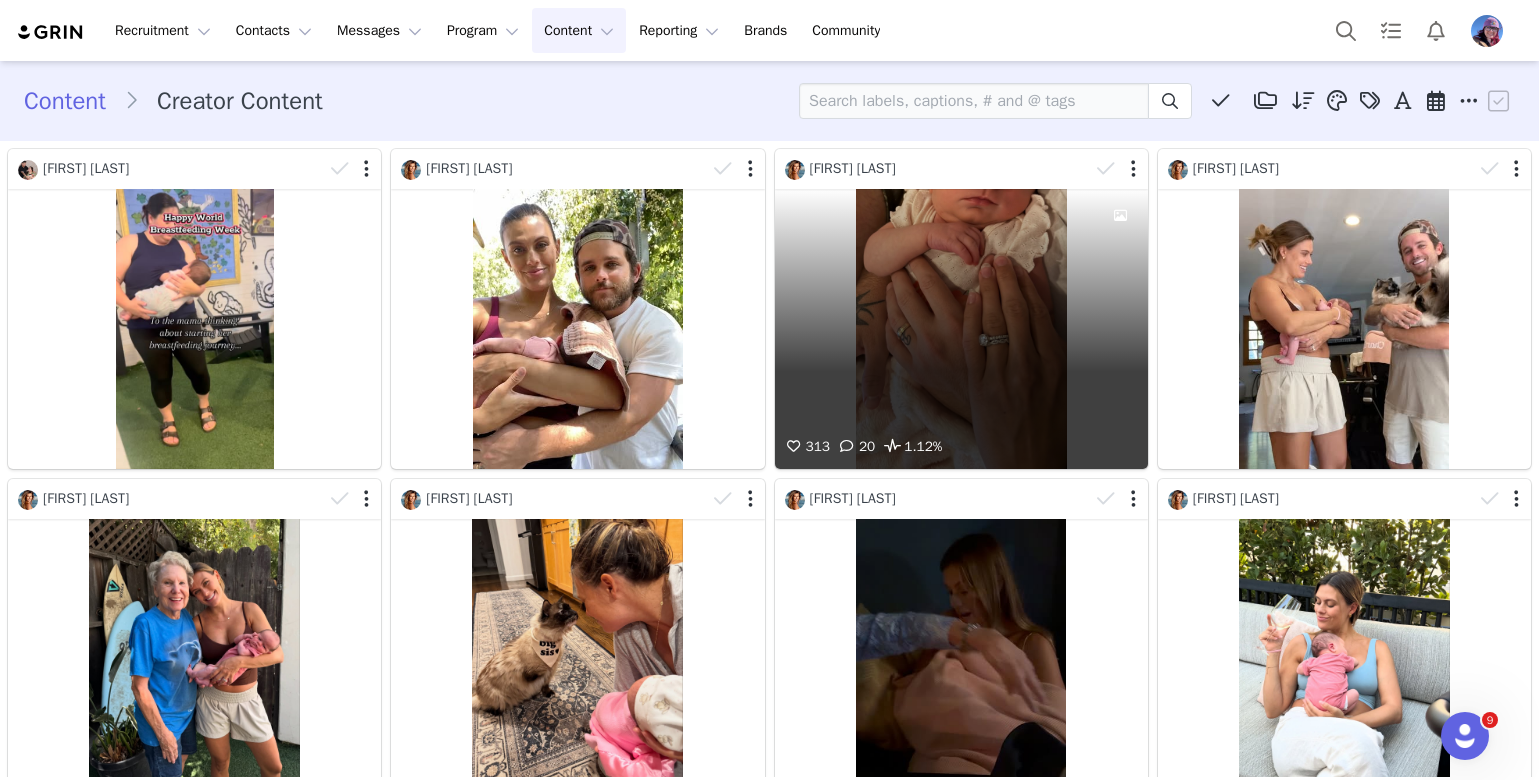 click on "313  20  1.12%" at bounding box center [961, 329] 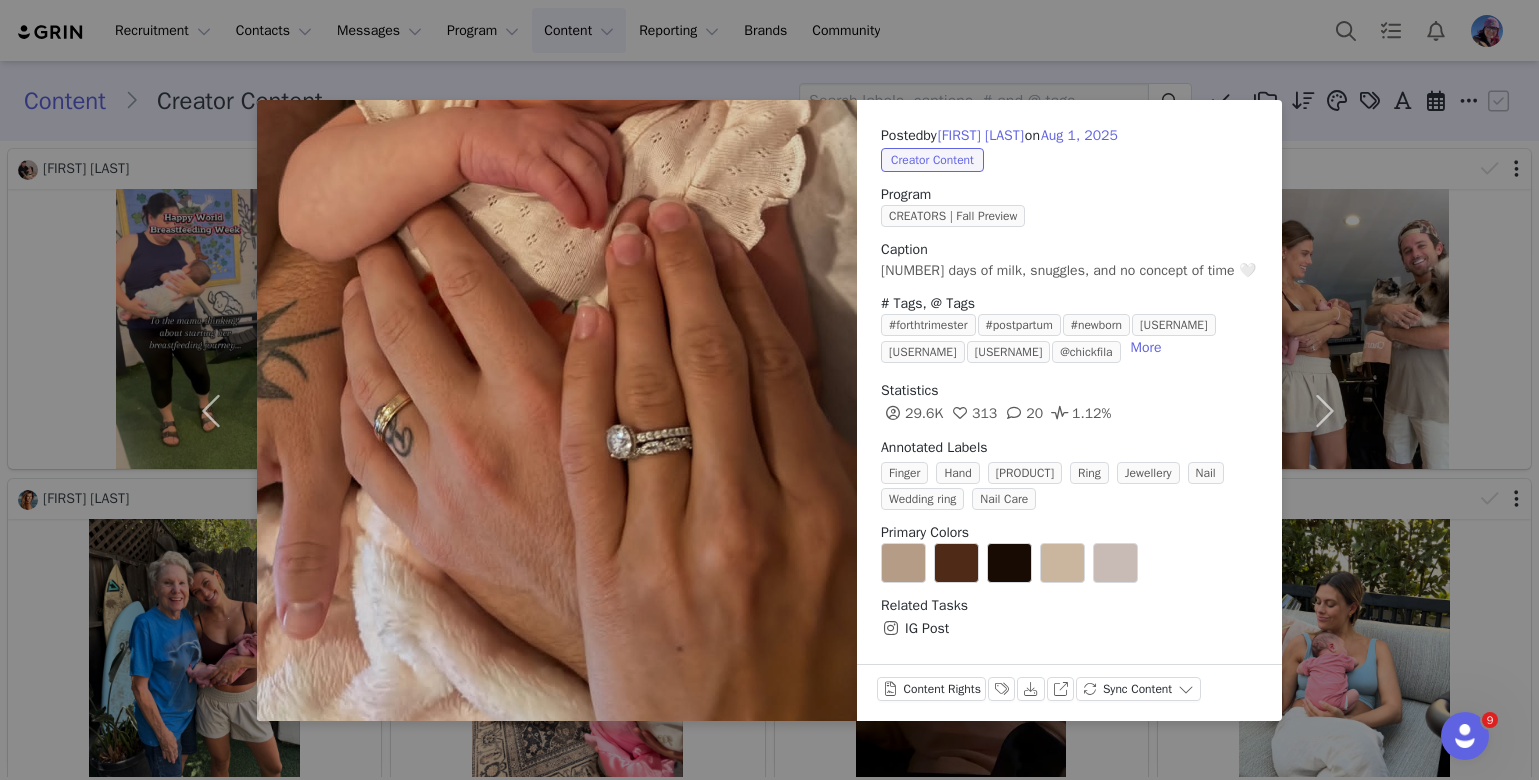 click on "Posted  by  [FIRST] [LAST]  on  [MONTH] [DAY], [YEAR]  Creator Content  Program CREATORS | Fall Preview Caption [NUMBER] days of milk, snuggles, and no concept of time 🤍
# Tags, @ Tags  #forthtrimester   #postpartum   #newborn   @kindredbravely   @[USERNAME]   @[USERNAME]   @chickfila   More     Statistics 29.6K  313  20  1.12%  Annotated Labels  Finger   Hand   Engagement ring   Ring   Jewellery   Nail   Wedding ring   Nail Care  Primary Colors Related Tasks IG Post     Content Rights Labels & Tags Download View on Instagram Sync Content" at bounding box center (769, 390) 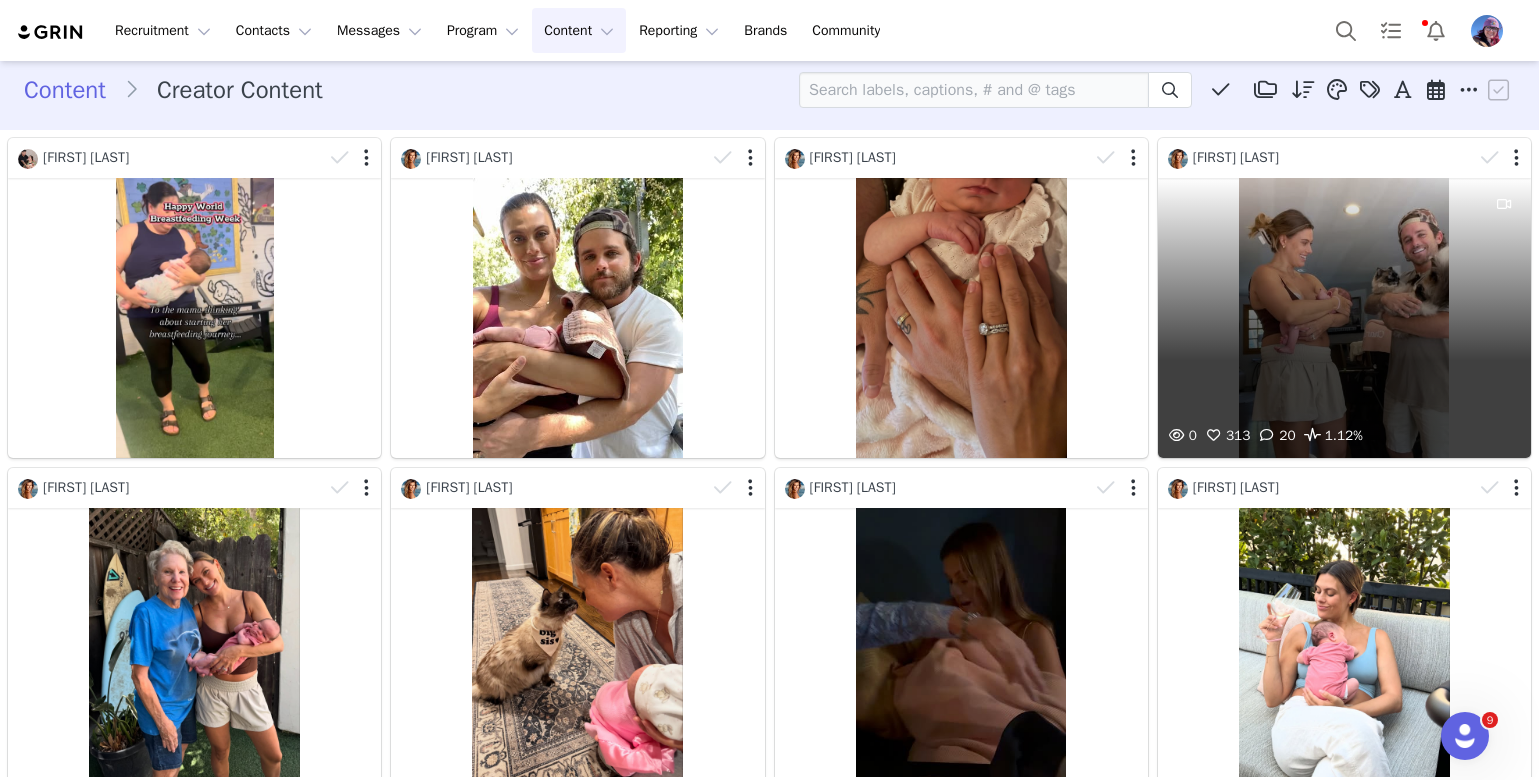 scroll, scrollTop: 0, scrollLeft: 0, axis: both 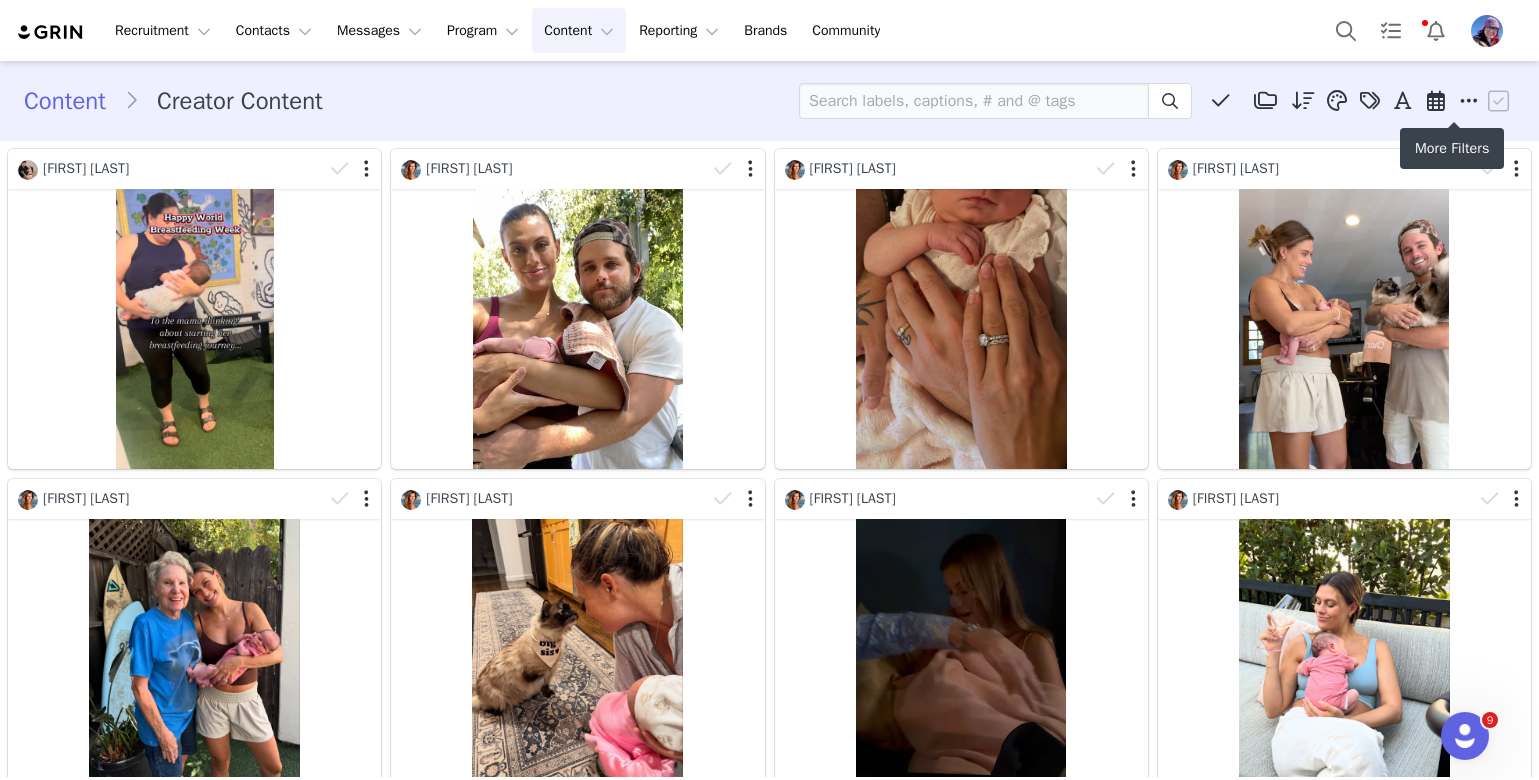 click at bounding box center (1469, 101) 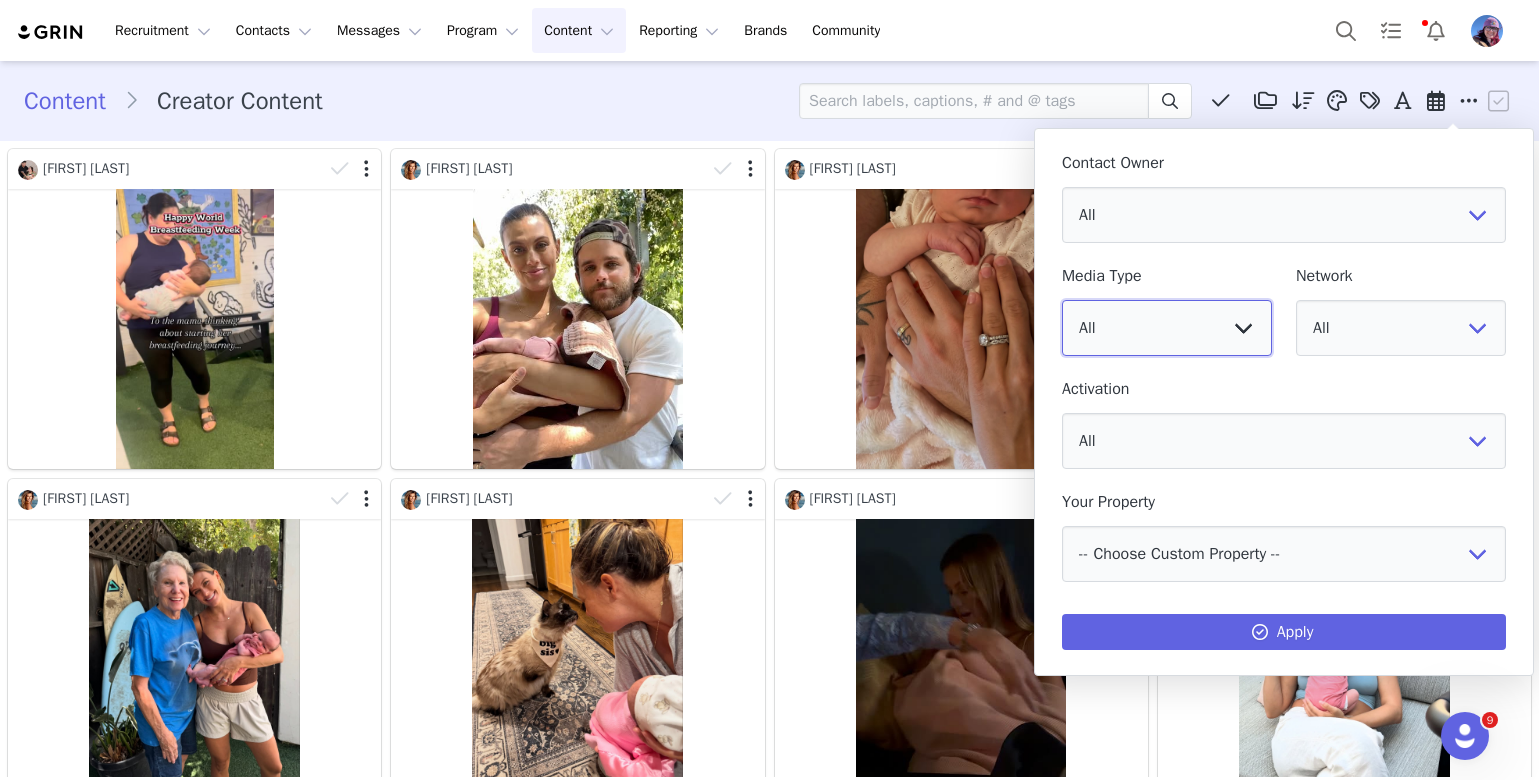 click on "All  Image   Video" at bounding box center (1167, 328) 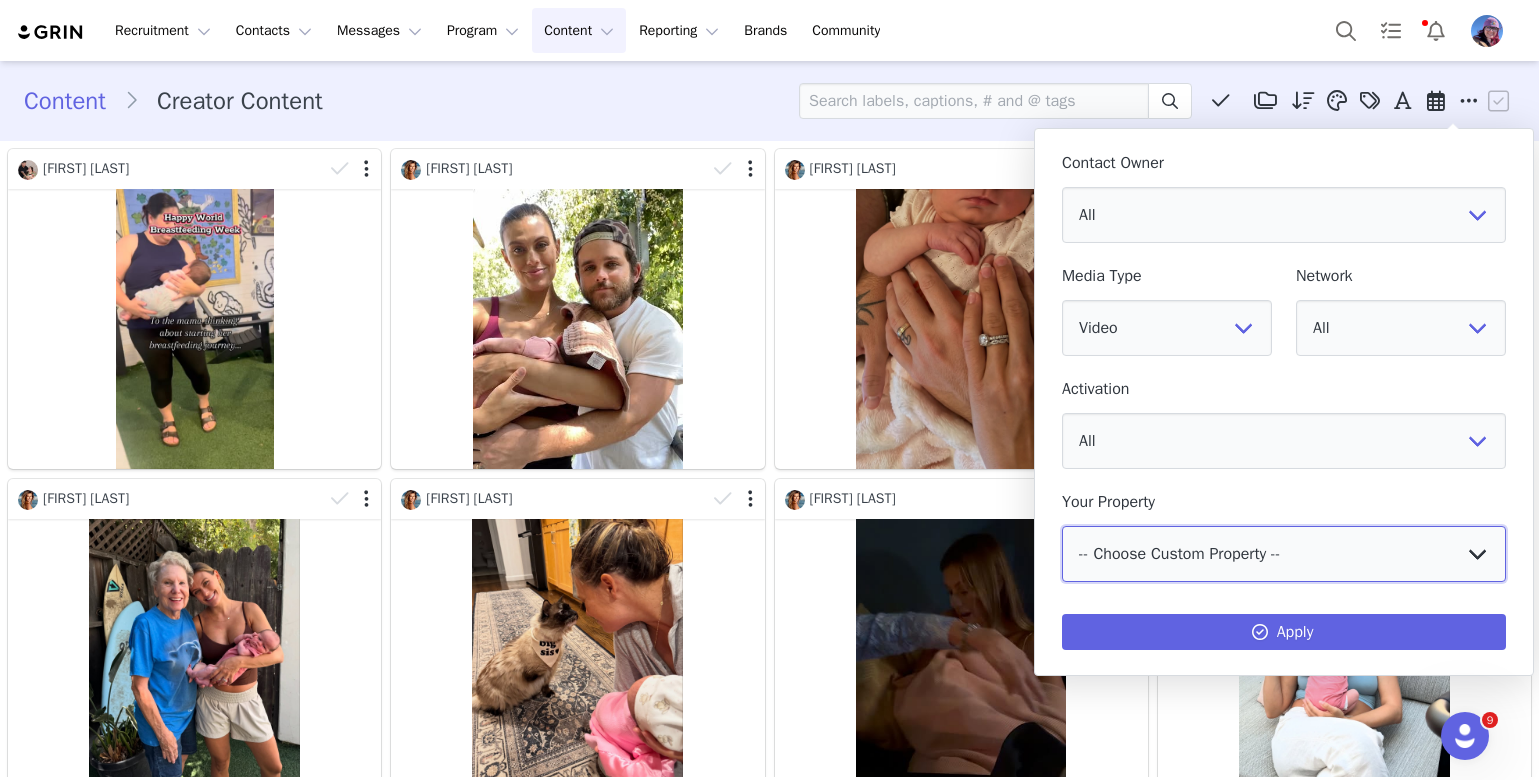 click on "-- Choose Custom Property --  Birth and Lactation Professional   Current Life Stage   Have you ever tried Kindred Bravely products?   Why do you want to be a KB ambassador?   Referral?" at bounding box center [1284, 554] 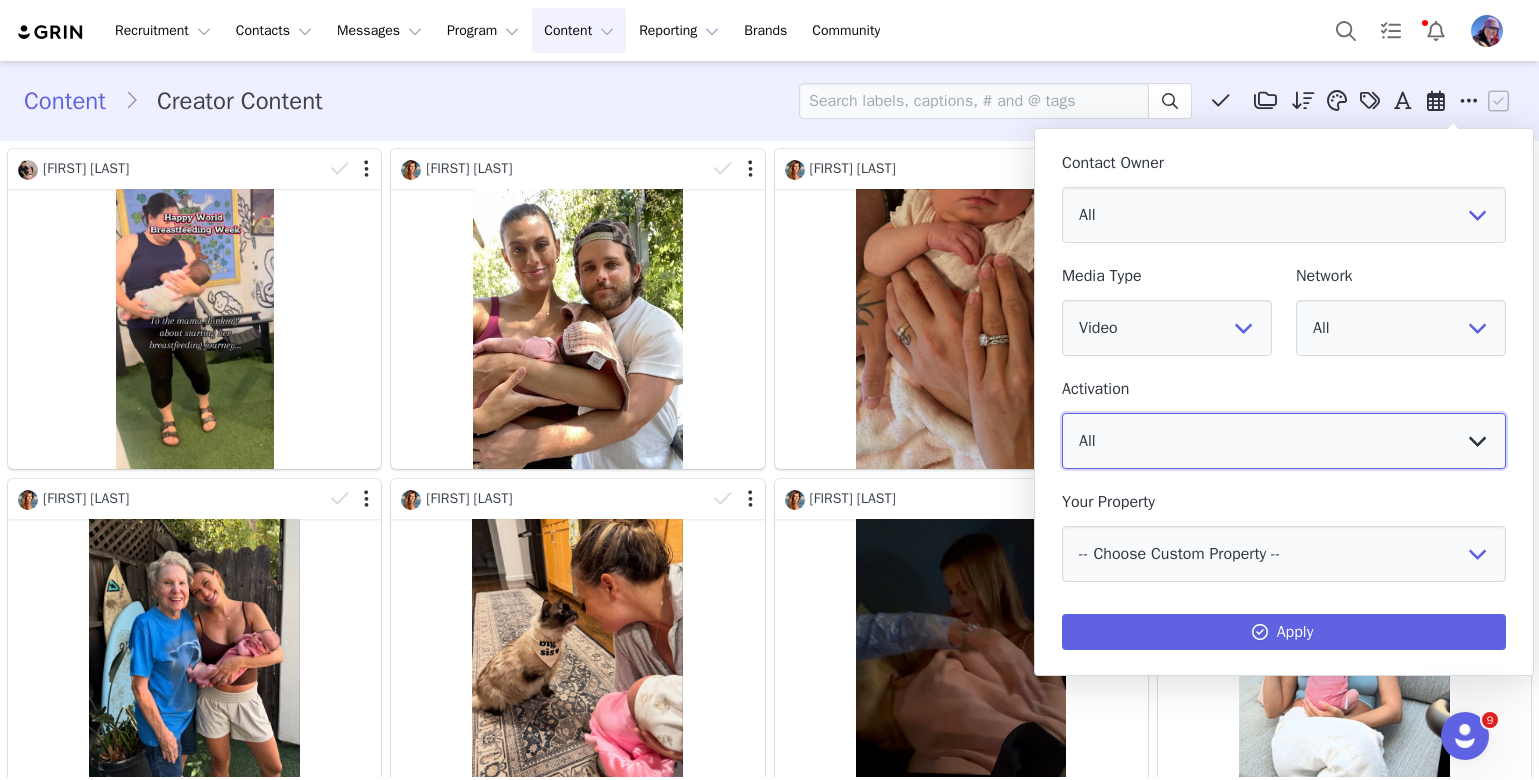click on "All  EXCLUSIVE | Kindred Bravely for Lansinoh   CREATORS | Black Breastfeeding Week   NOW AVAILABLE: The Mia Maternity & Nursing Lounge Bra   CREATORS | Styling the Penelope   CREATORS | Spring Dresses   CREATORS | Q1 Brand Awareness, "Nobody Told Me"   L&D Day Promo w/ Posting Incentive   CREATORS | Stella Pumping Nightgown   CREATORS | Plus Collection Launch   CREATORS | Louisa Leggings   CREATORS | Sublime® Bamboo Spring Collection   BTBF | Ultimate L&D Bundle   CREATORS | HFPB ($35 Promo)   B&LP Edu-Content | Grow with Me Tank + Leggings   CREATORS | New Bamboo Basics   CREATORS | PJ Content   CREATORS | Spring I (2 dresses or 1 dress, 1 top)   CREATORS | Aria in Black   CREATORS | Contour Pump/Nurse Bra Styles   B&LP Edu-Content | Sublime® Hands-Free Pumping & Nursing Bra   CREATORS | (New) Baby Collection   CREATORS | Lounge Essentials Edit   TEST - CONVERSION TRACKING   CREATORS | Baby Launch   Fall Capsule Collection (B) | Bamboo Sweatshirt & Jogger - Outdoor Content   CREATORS | Longline" at bounding box center (1284, 441) 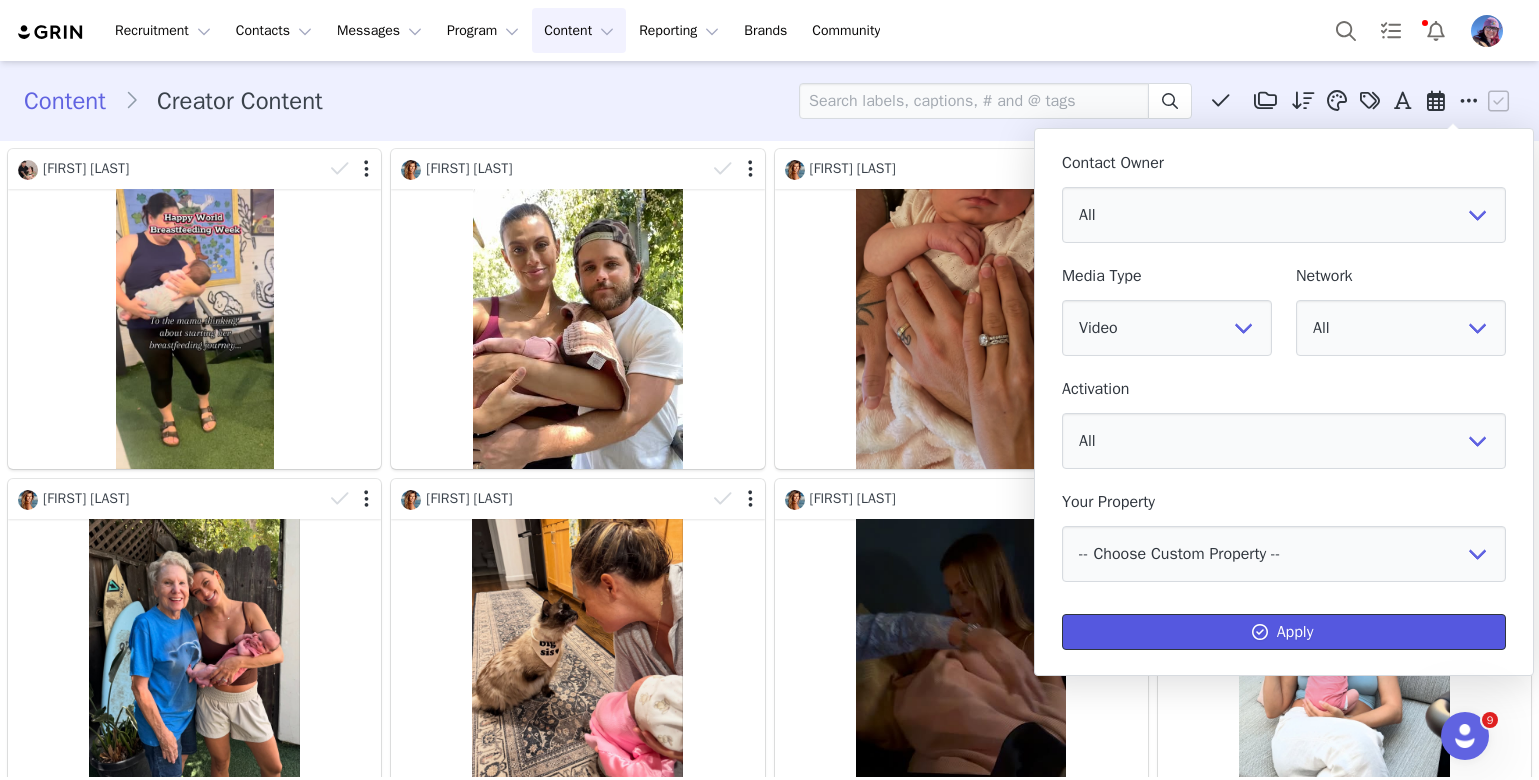 click on "Apply" at bounding box center [1284, 632] 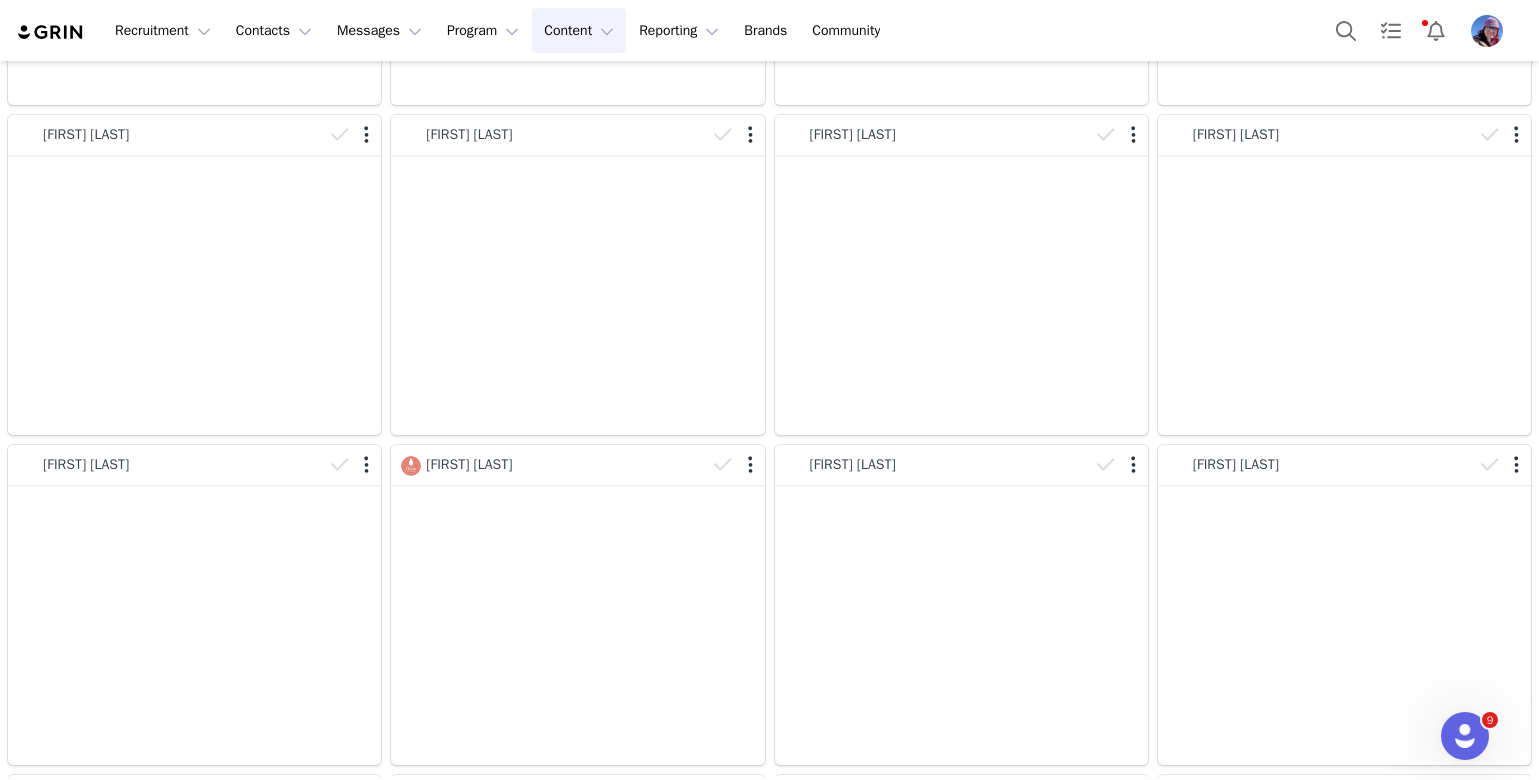 scroll, scrollTop: 11232, scrollLeft: 0, axis: vertical 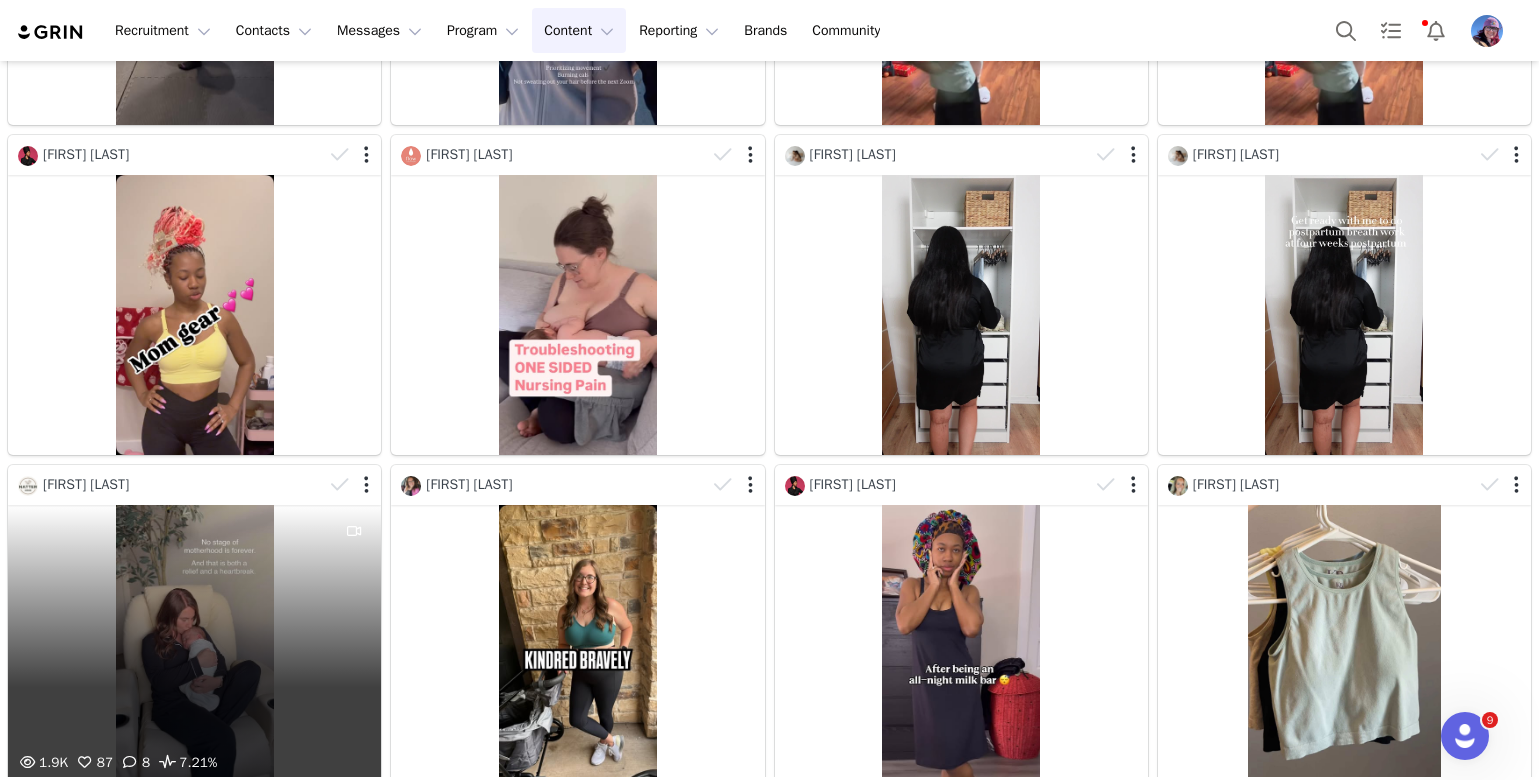 click on "1.9K  87  8  7.21%" at bounding box center (194, 645) 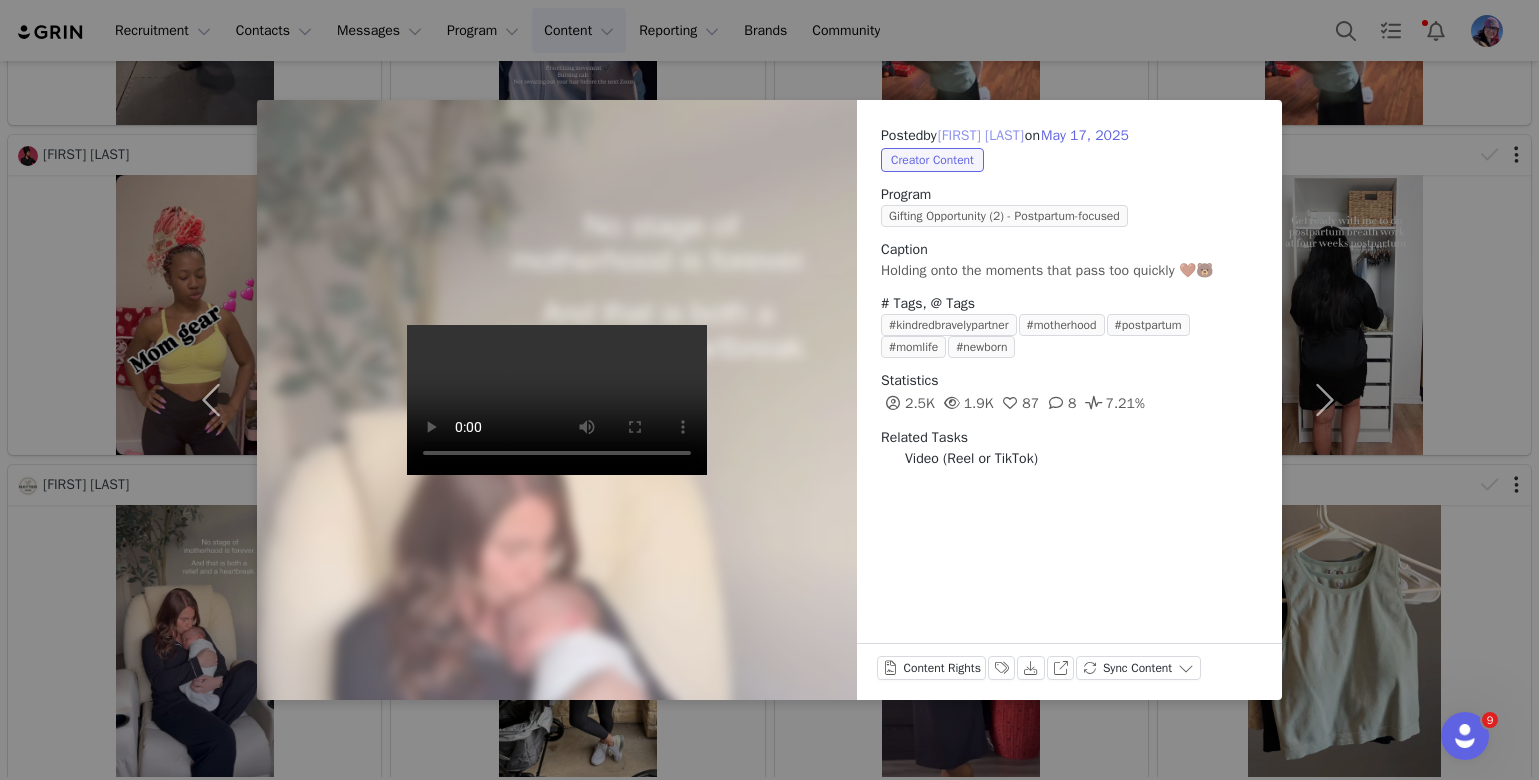 click on "[FIRST] [LAST]" at bounding box center [981, 136] 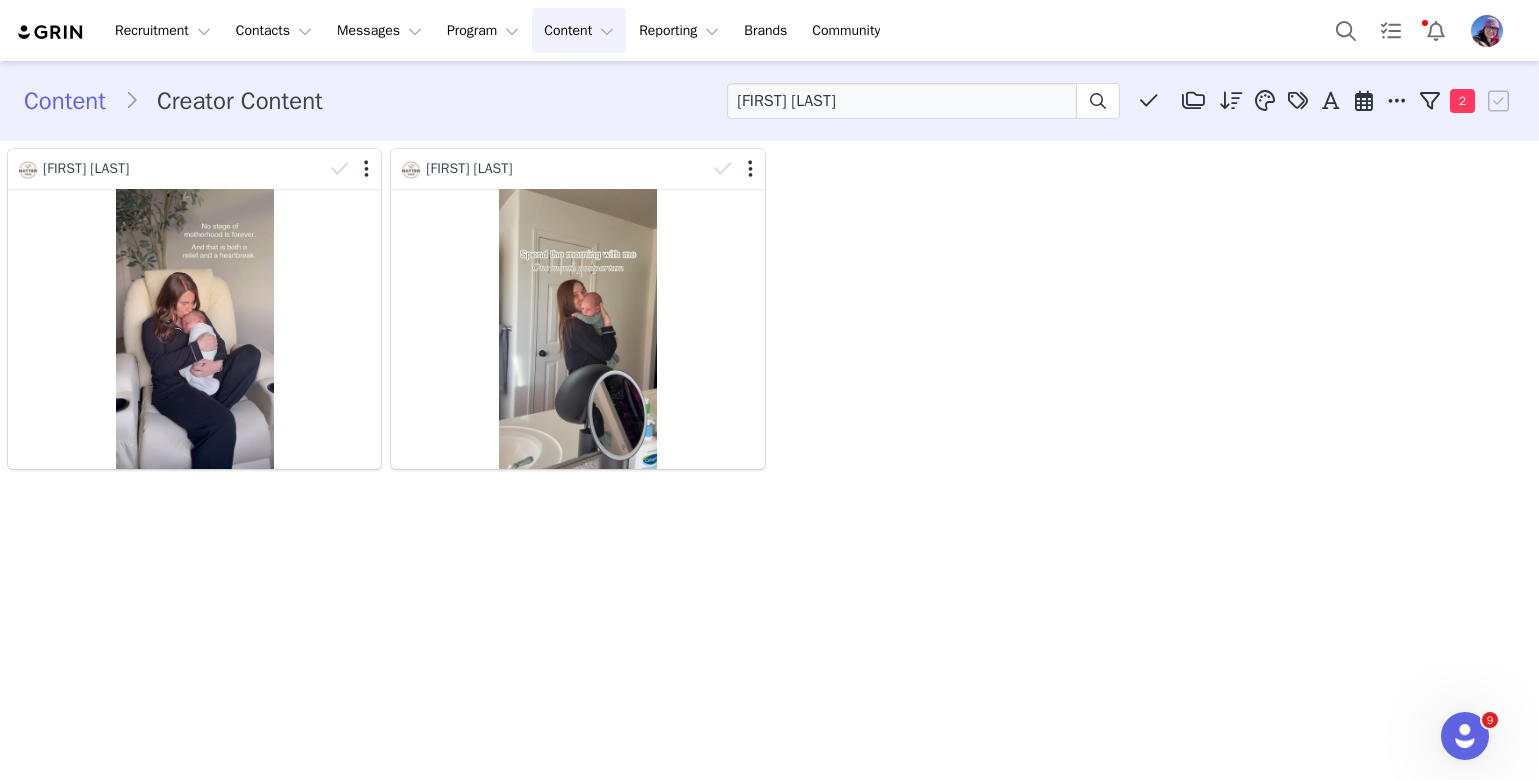 scroll, scrollTop: 0, scrollLeft: 0, axis: both 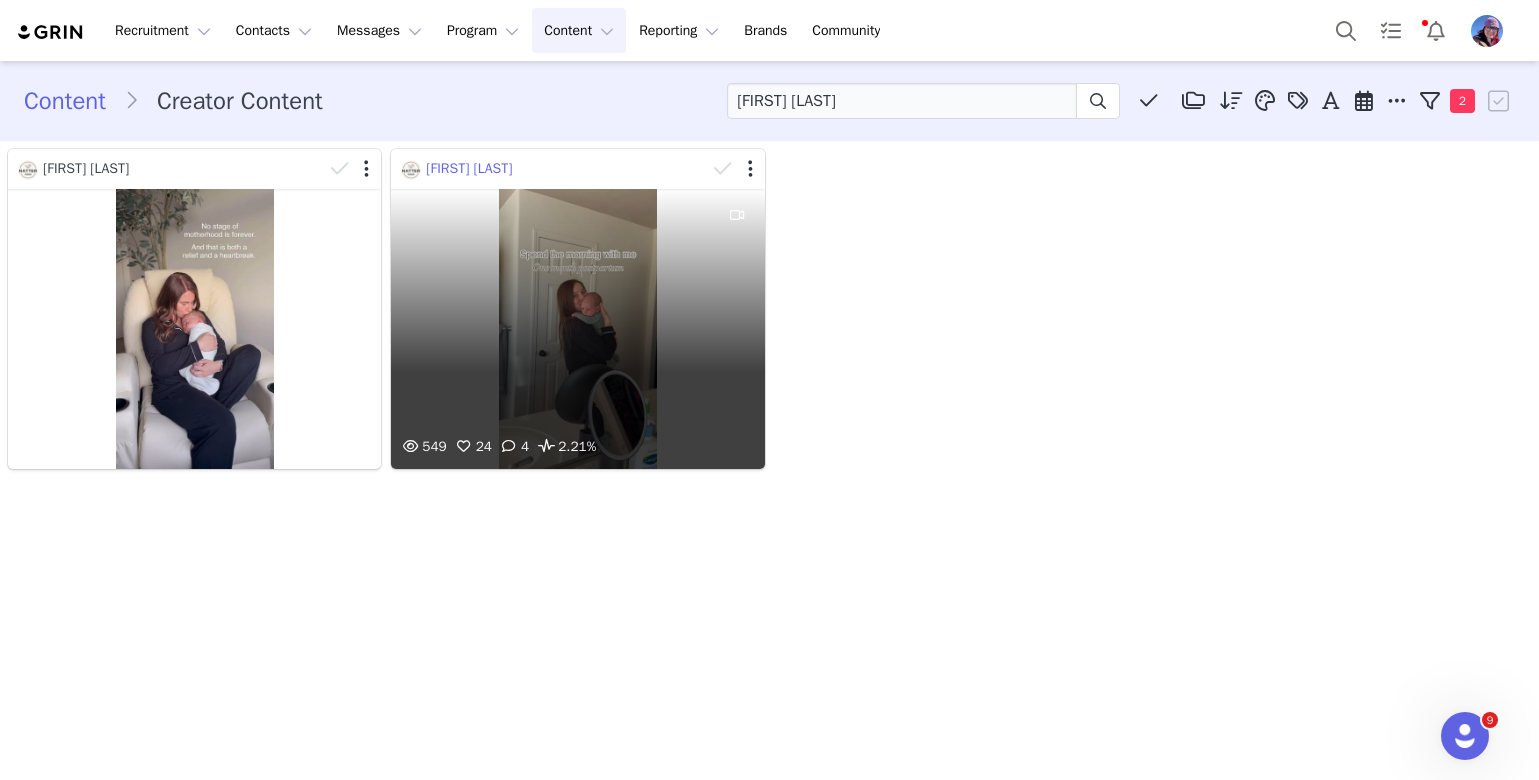 click on "[FIRST] [LAST]" at bounding box center [469, 168] 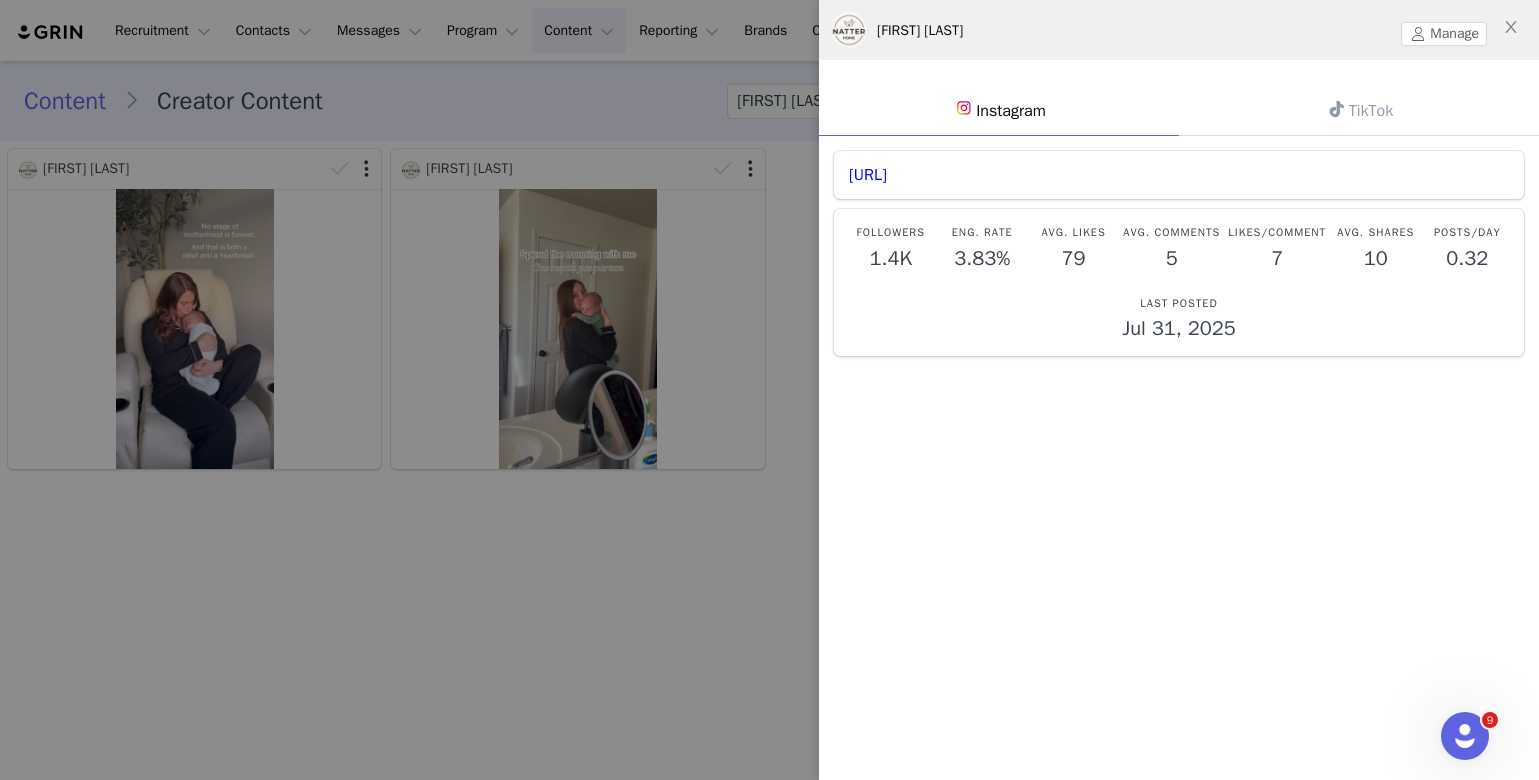 click on "[FIRST] [LAST]" at bounding box center (920, 30) 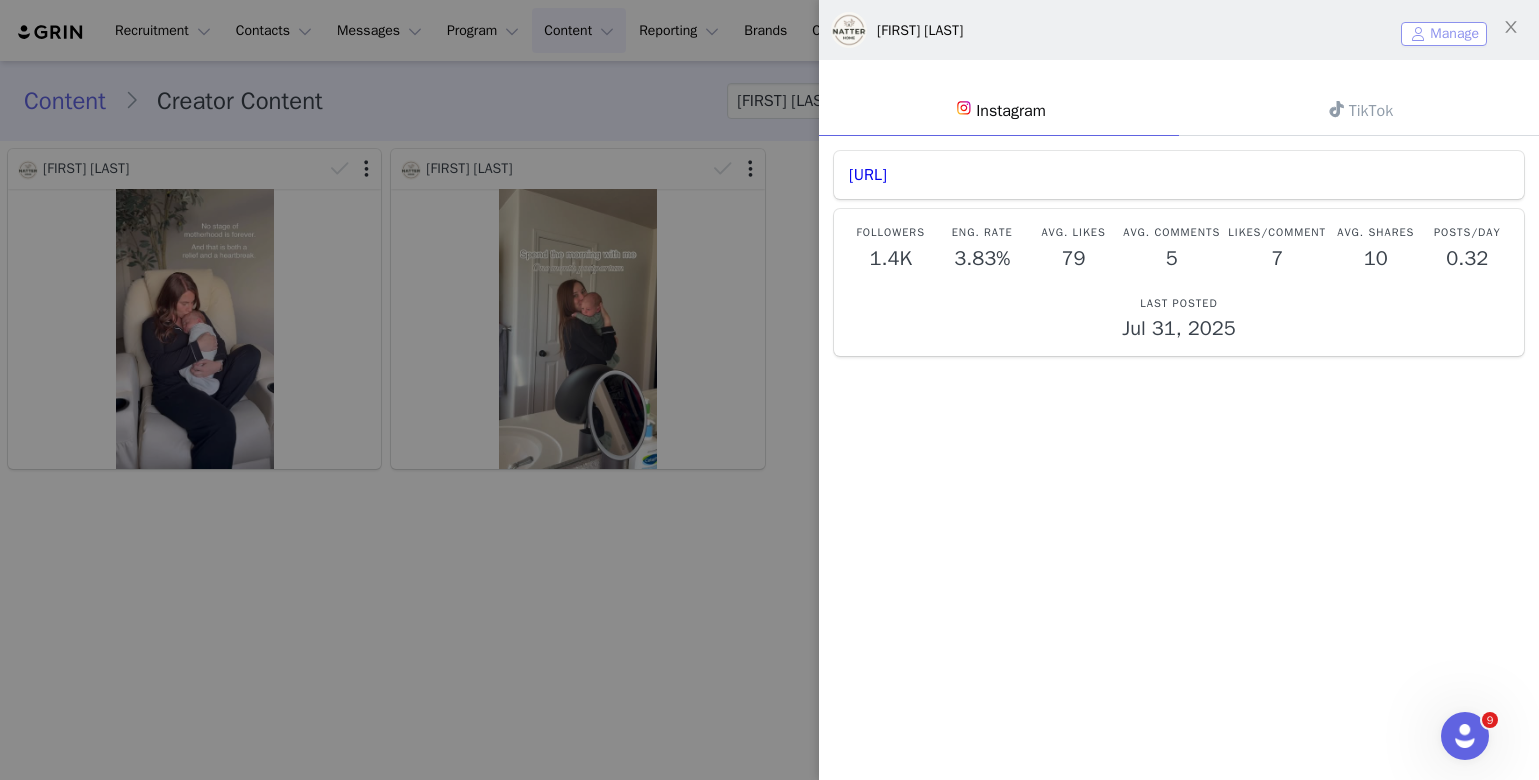 click on "Manage" at bounding box center (1444, 34) 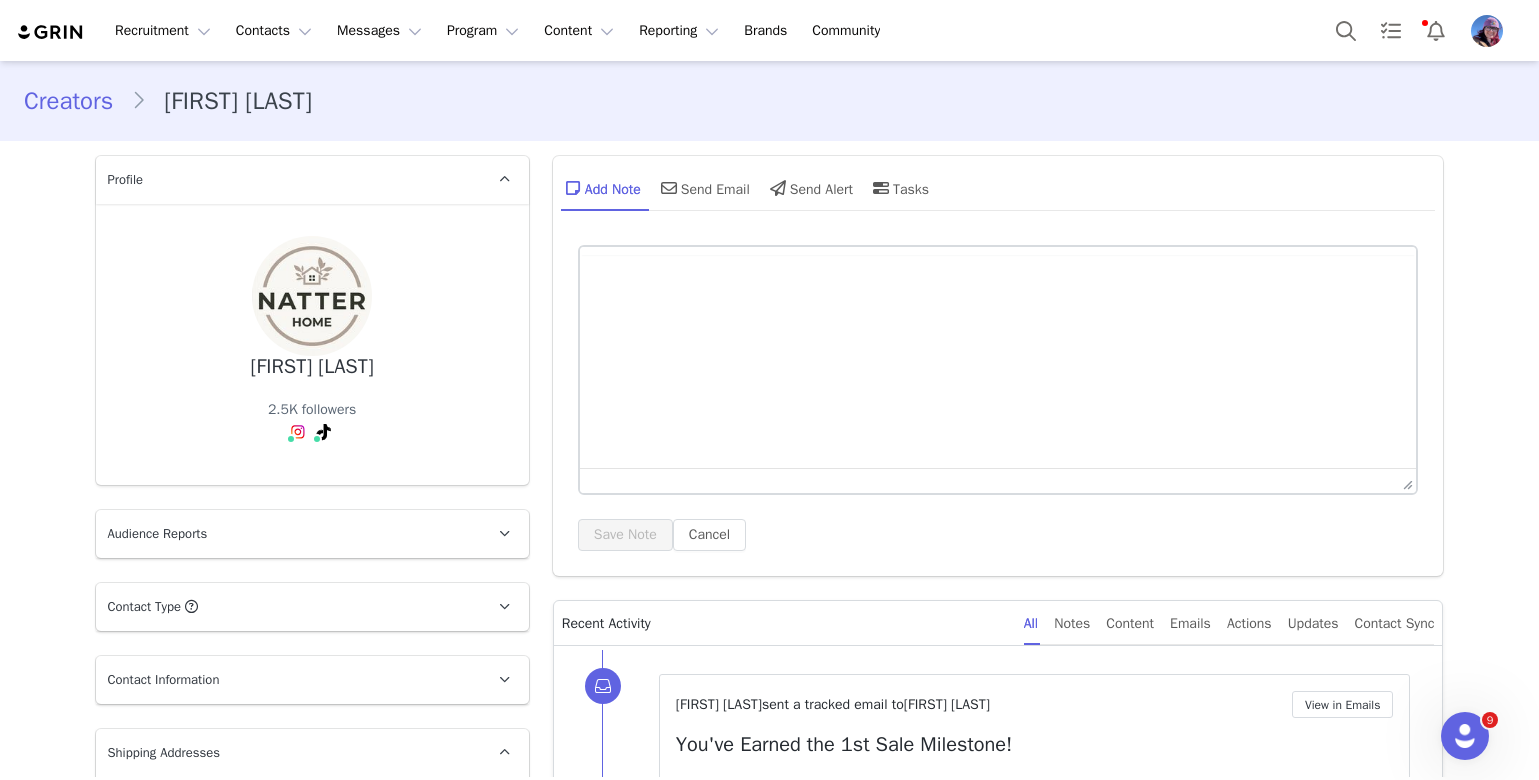 scroll, scrollTop: 0, scrollLeft: 0, axis: both 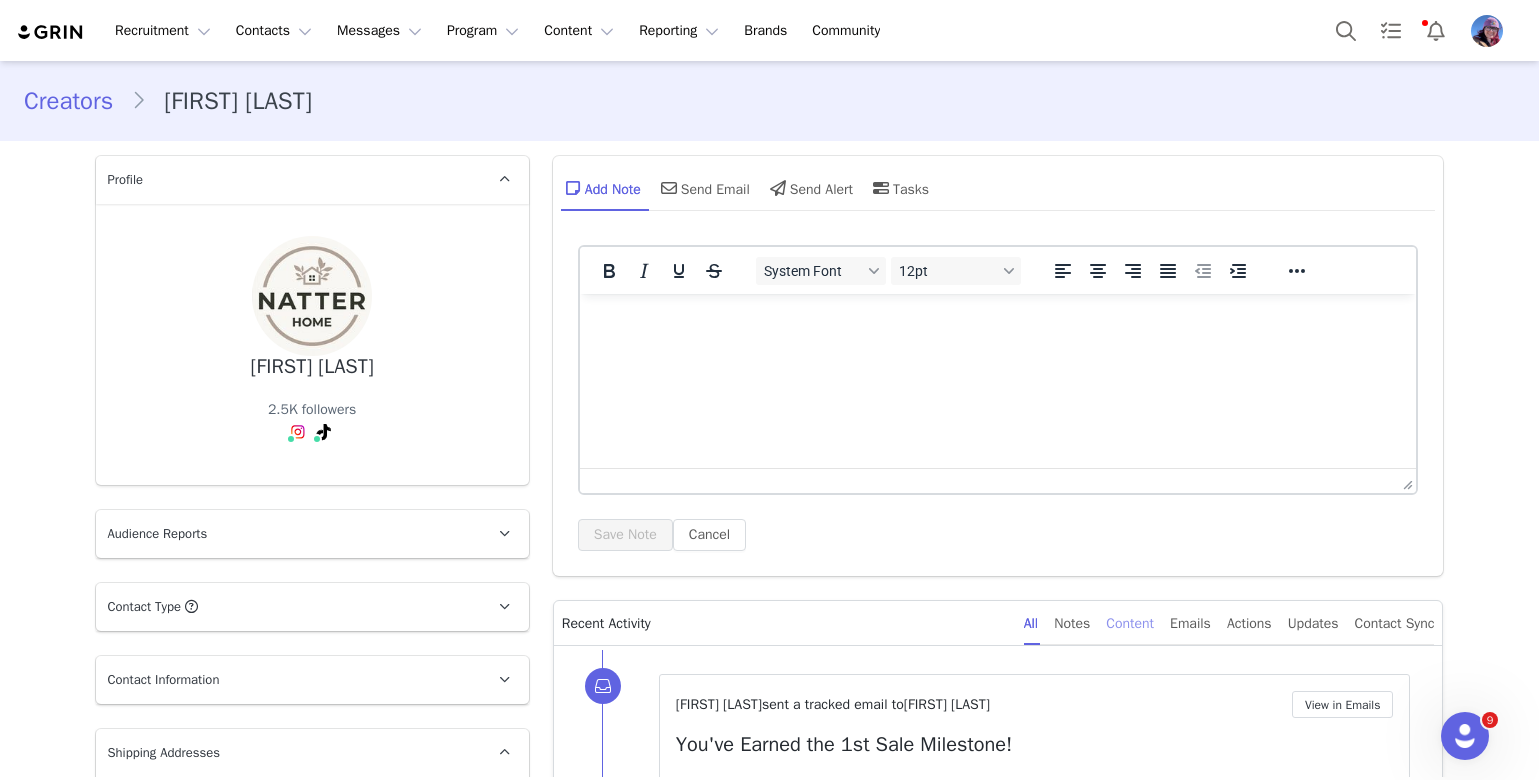 click on "Content" at bounding box center [1130, 623] 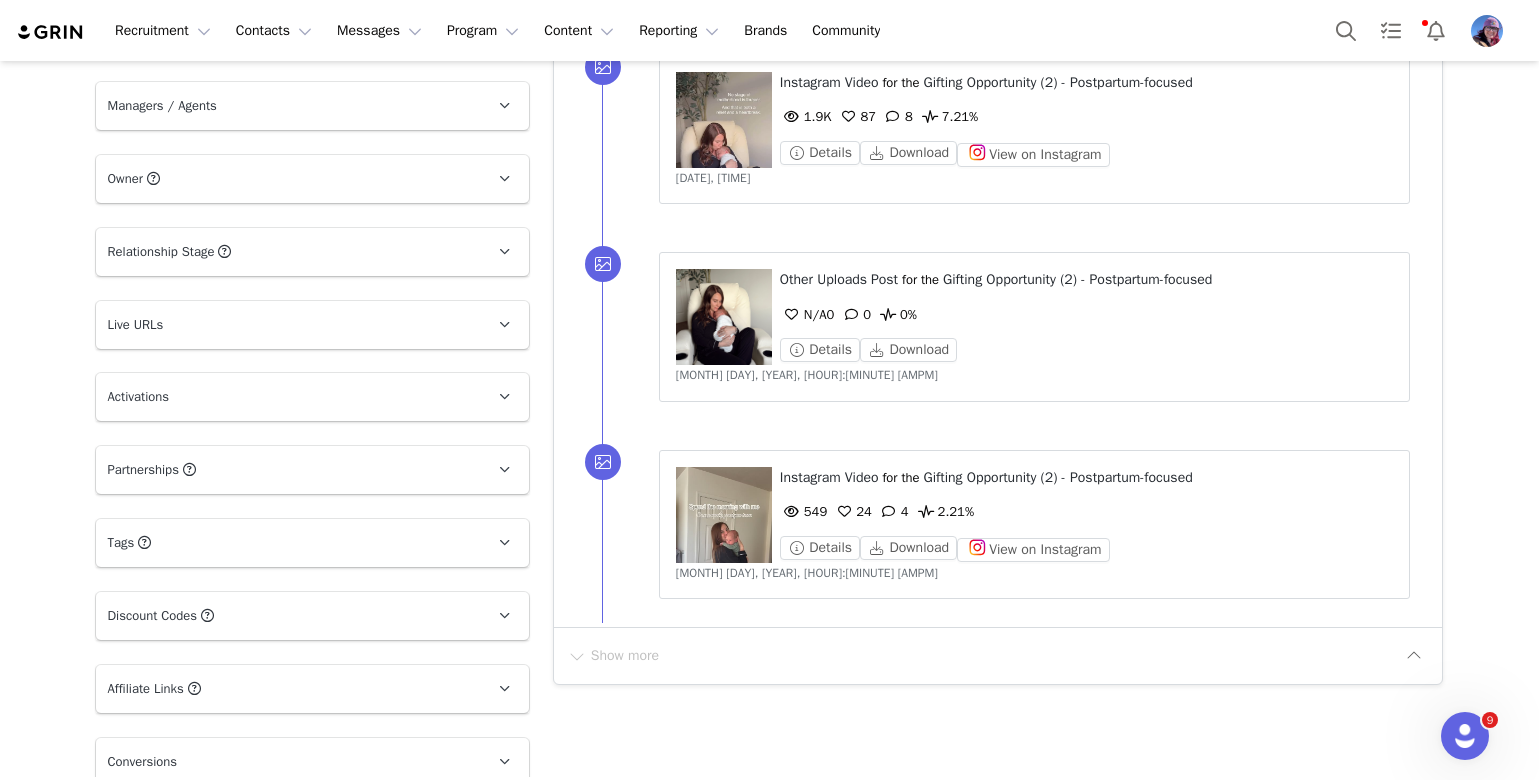scroll, scrollTop: 1307, scrollLeft: 0, axis: vertical 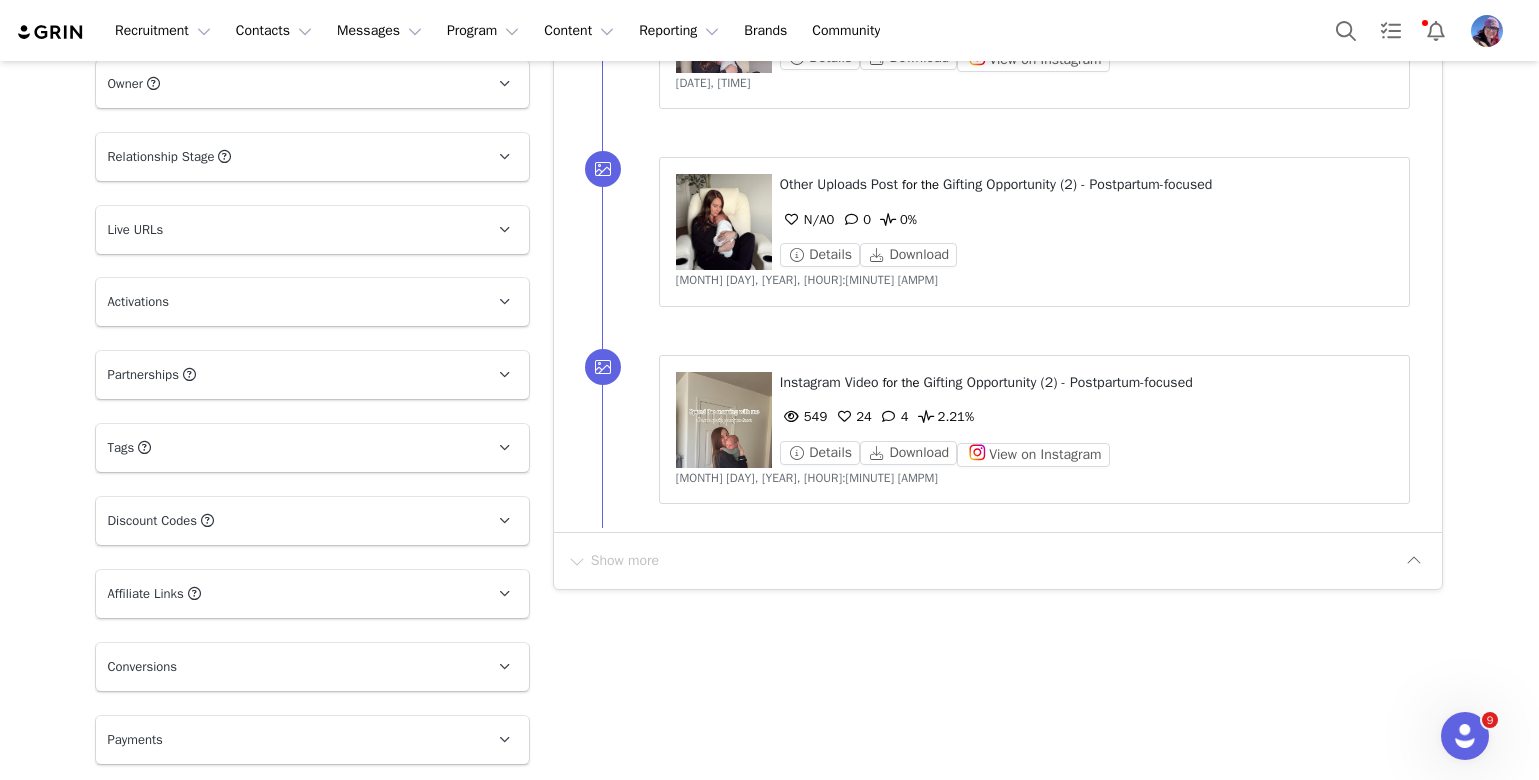 click at bounding box center (724, 222) 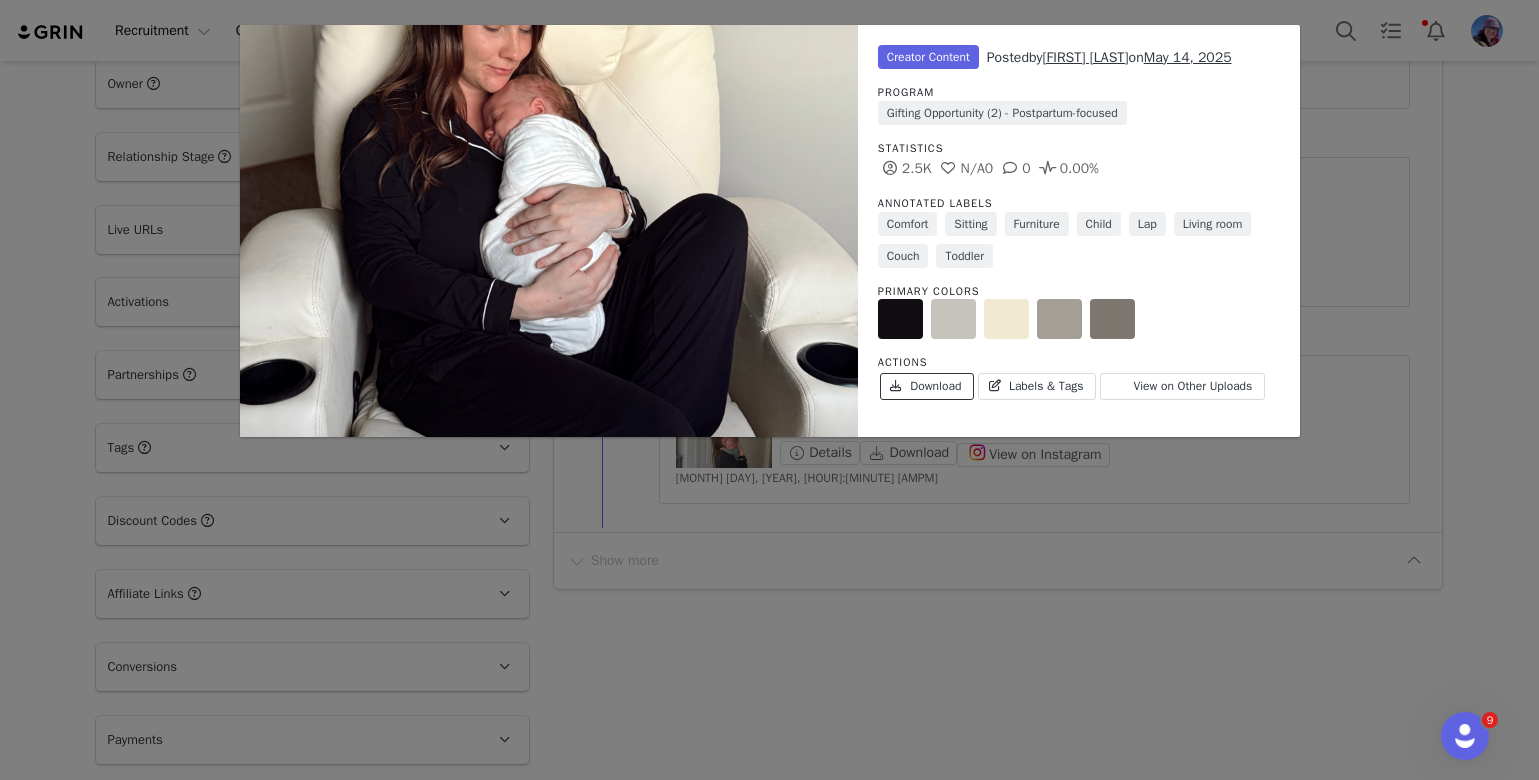 click on "Download" at bounding box center (927, 386) 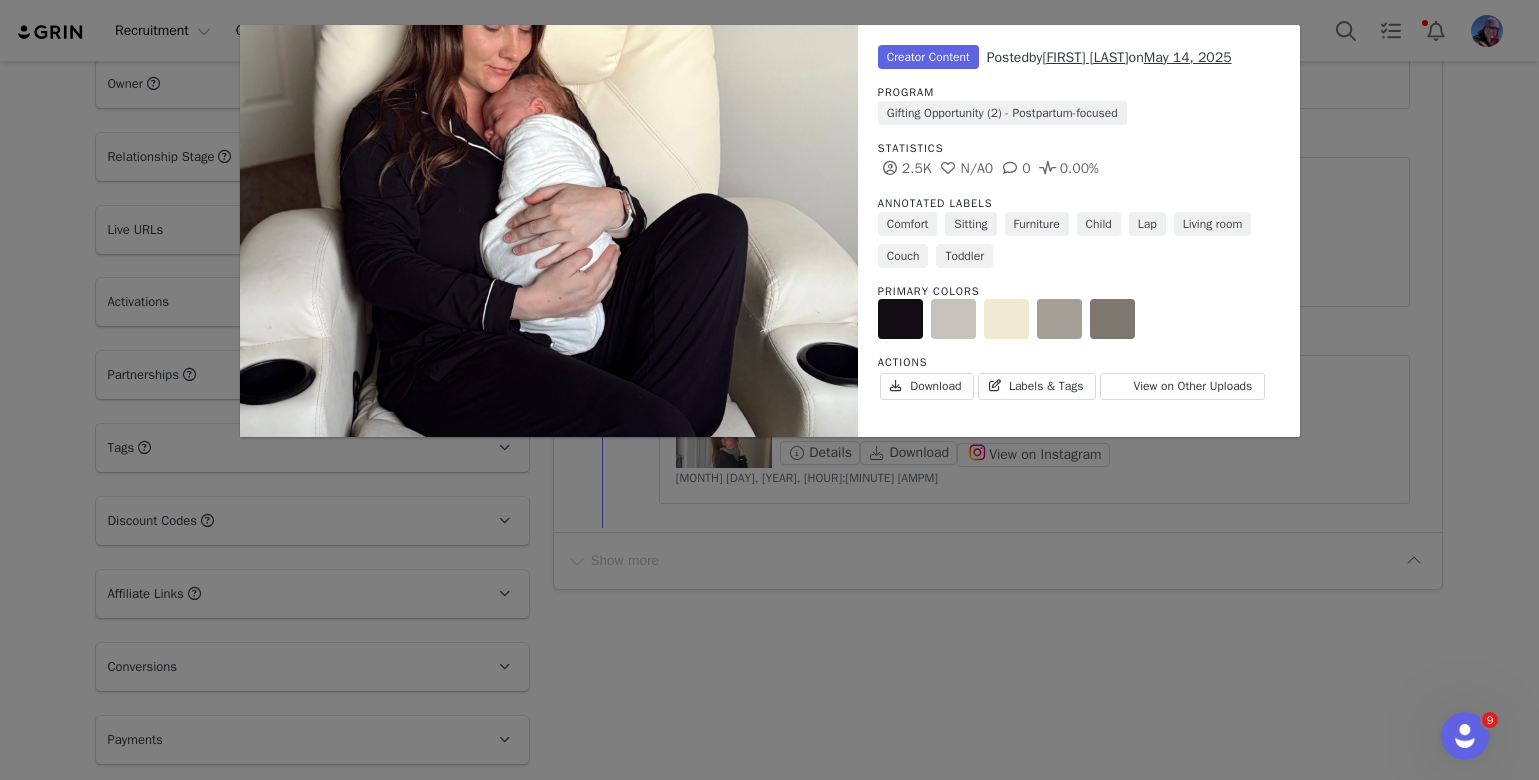 click on "Unlabeled  Creator Content   Posted   by   [FIRST] [LAST]   on   [MONTH] [DAY], [YEAR]  Program  Gifting Opportunity (2) - Postpartum-focused  Statistics 2.5K   N/A  0  0  0.00%  Annotated Labels  Comfort   Sitting   Furniture   Child   Lap   Living room   Couch   Toddler  Primary Colors Actions  Download   Labels & Tags  View on Other Uploads" at bounding box center [769, 390] 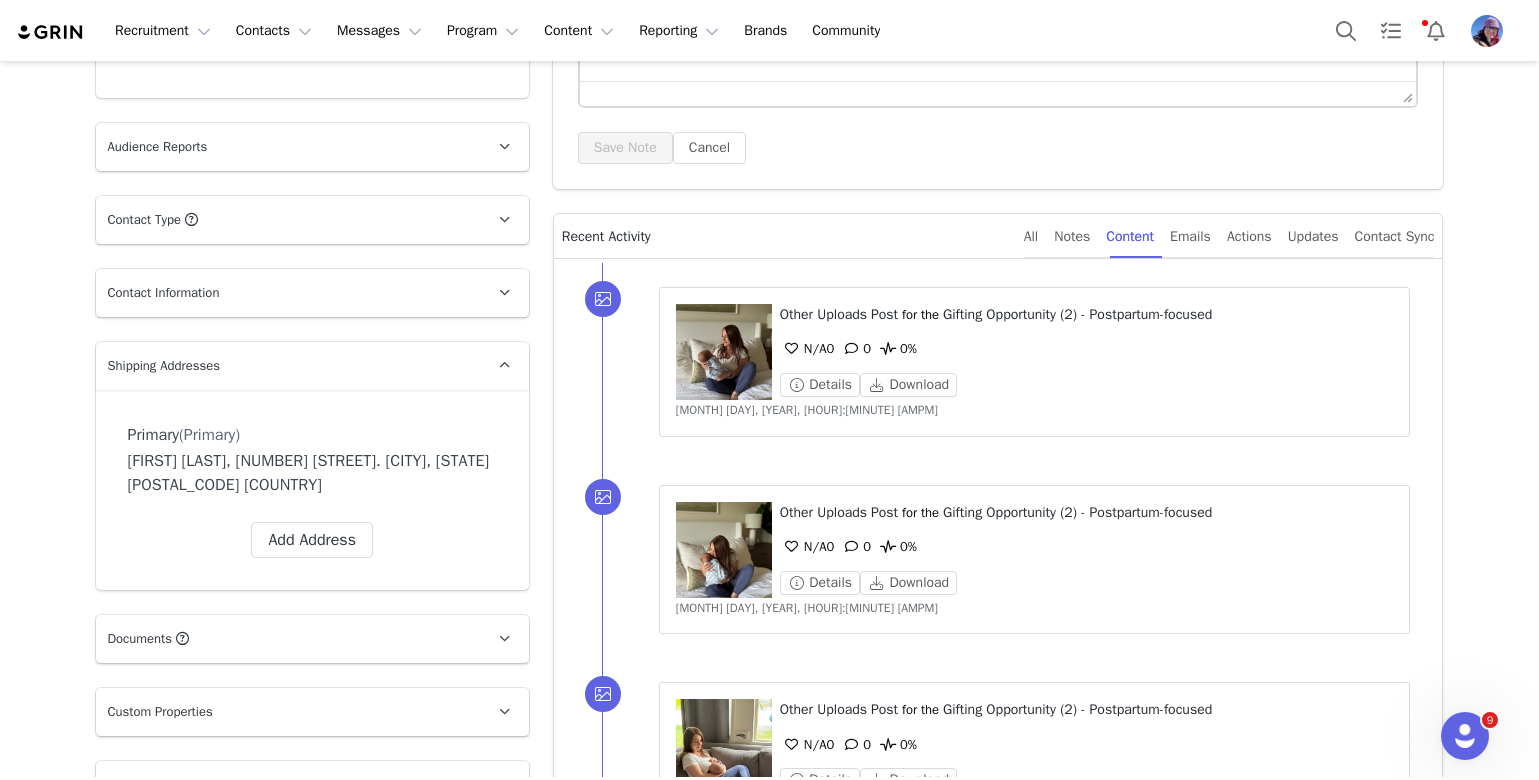 scroll, scrollTop: 224, scrollLeft: 0, axis: vertical 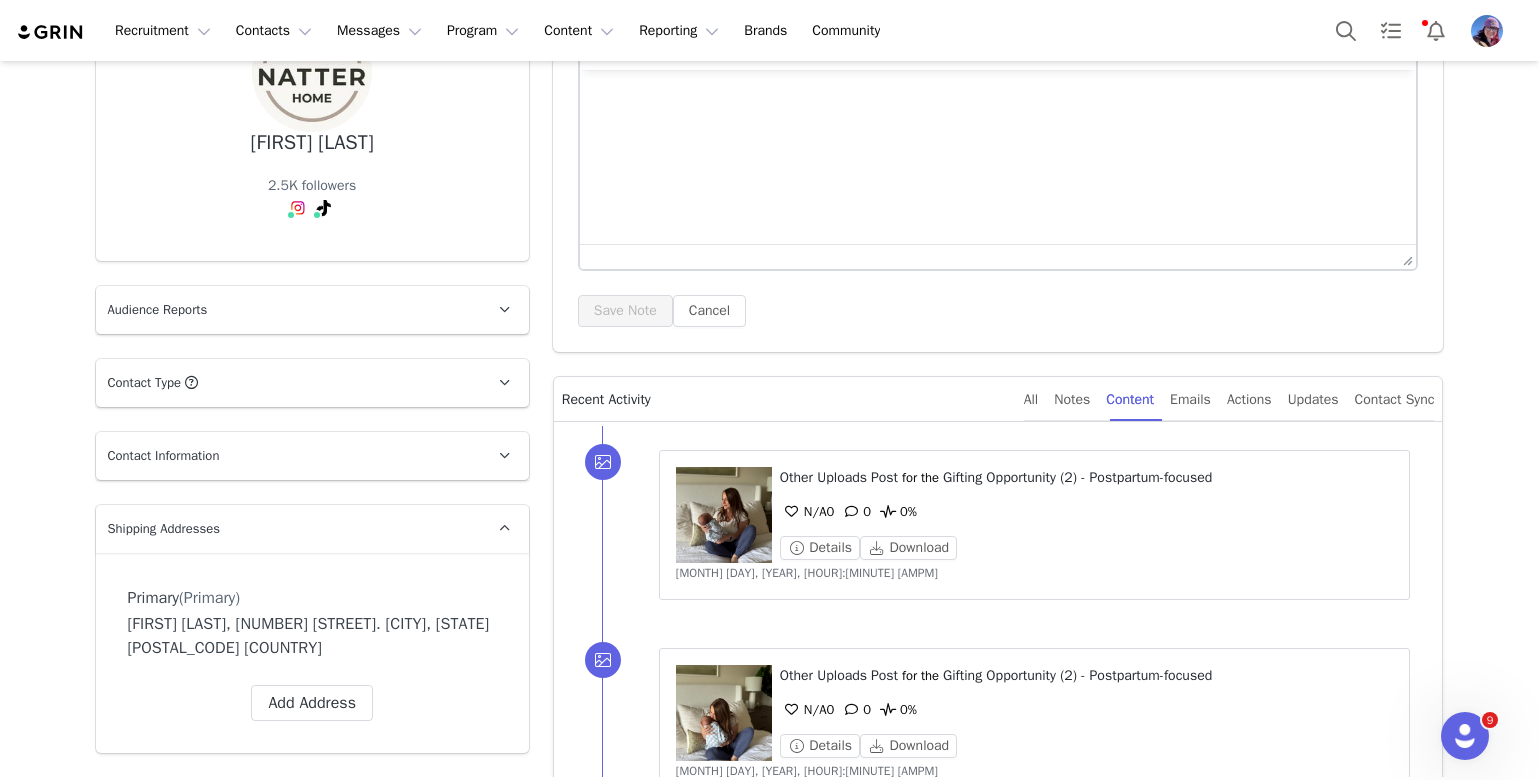 click at bounding box center [724, 713] 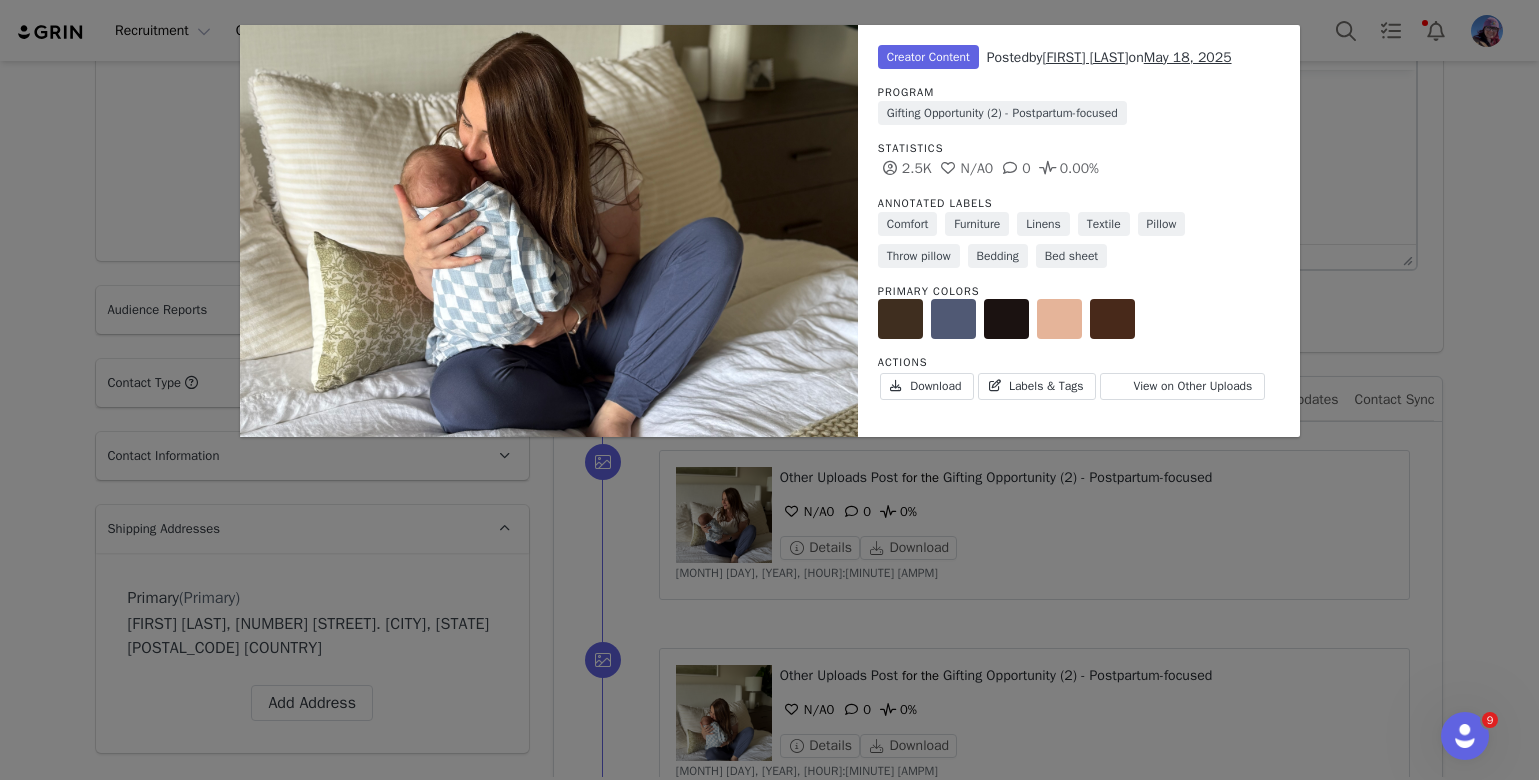 click on "Unlabeled  Creator Content   Posted   by   [FIRST] [LAST]   on   [MONTH] [DAY], [YEAR]  Program  Gifting Opportunity (2) - Postpartum-focused  Statistics 2.5K   N/A  0  0  0.00%  Annotated Labels  Comfort   Furniture   Linens   Textile   Pillow   Throw pillow   Bedding   Bed sheet  Primary Colors Actions  Download   Labels & Tags  View on Other Uploads" at bounding box center [769, 390] 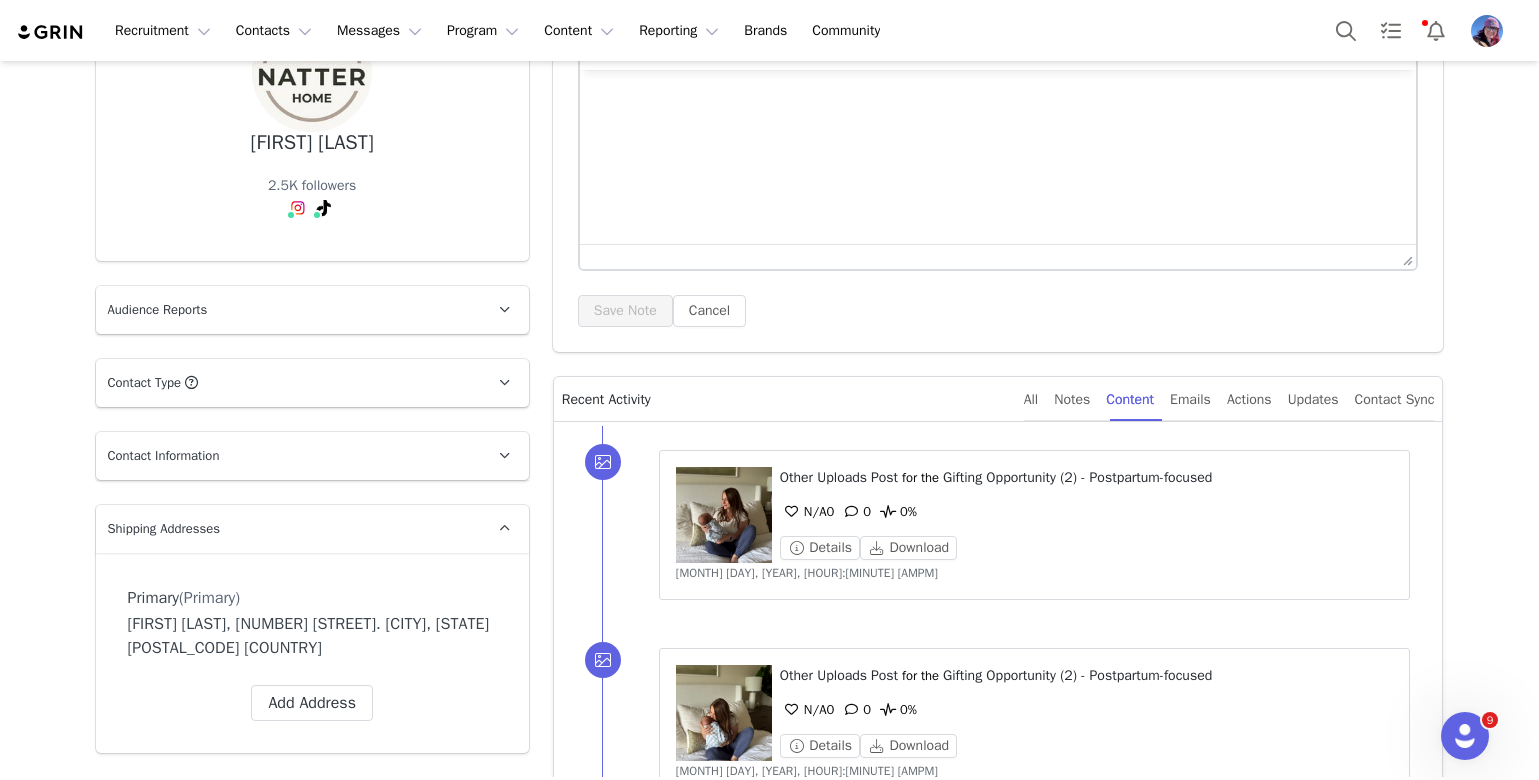 click at bounding box center (724, 515) 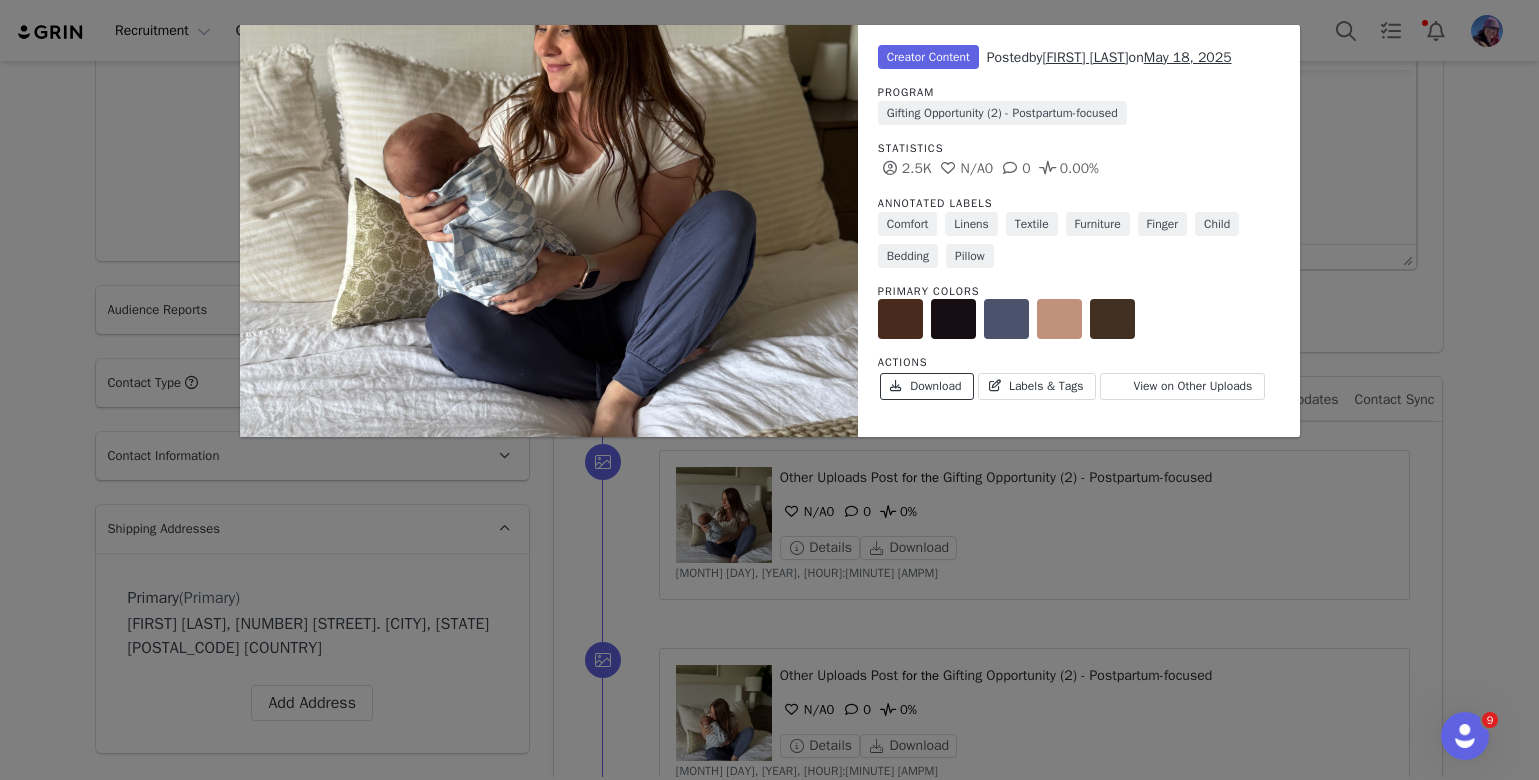 click on "Download" at bounding box center (927, 386) 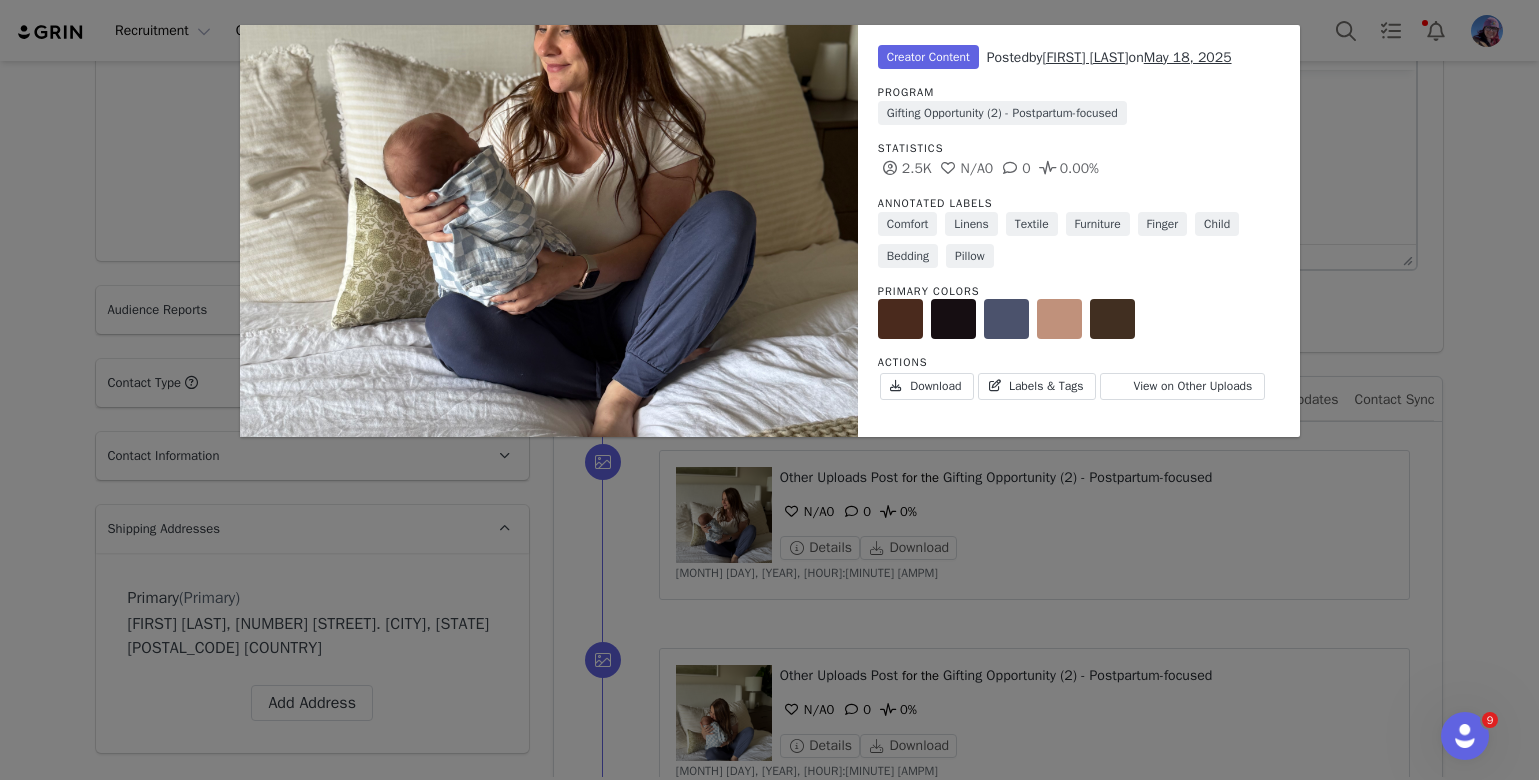 click on "Unlabeled  Creator Content   Posted   by   [FIRST] [LAST]   on   [DATE]  Program  Gifting Opportunity (2) - Postpartum-focused  Statistics 2.5K   N/A  0  0  0.00%  Annotated Labels  Comfort   Linens   Textile   Furniture   Finger   Child   Bedding   Pillow  Primary Colors Actions  Download   Labels & Tags  View on Other Uploads" at bounding box center [769, 390] 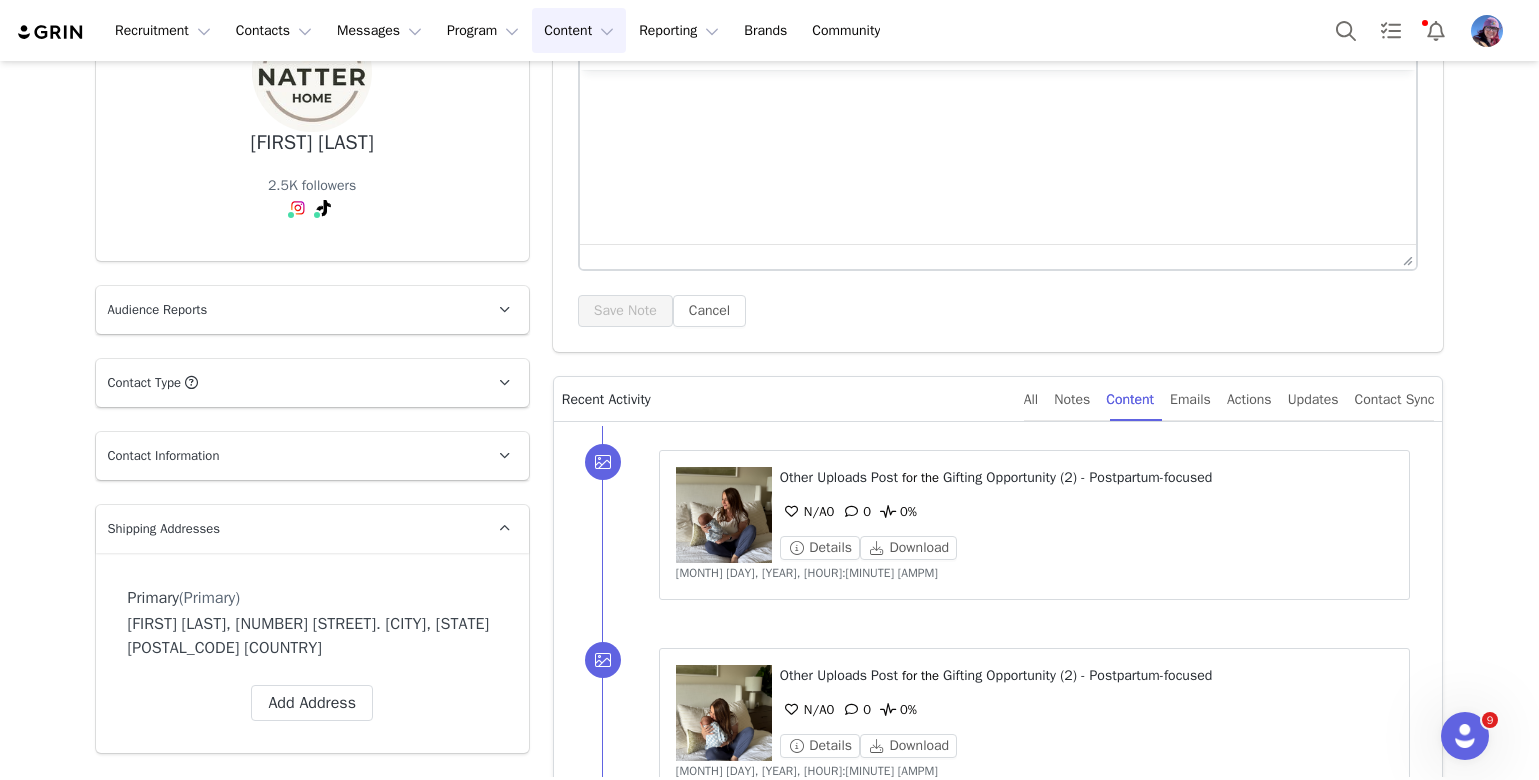 click on "Content Content" at bounding box center (579, 30) 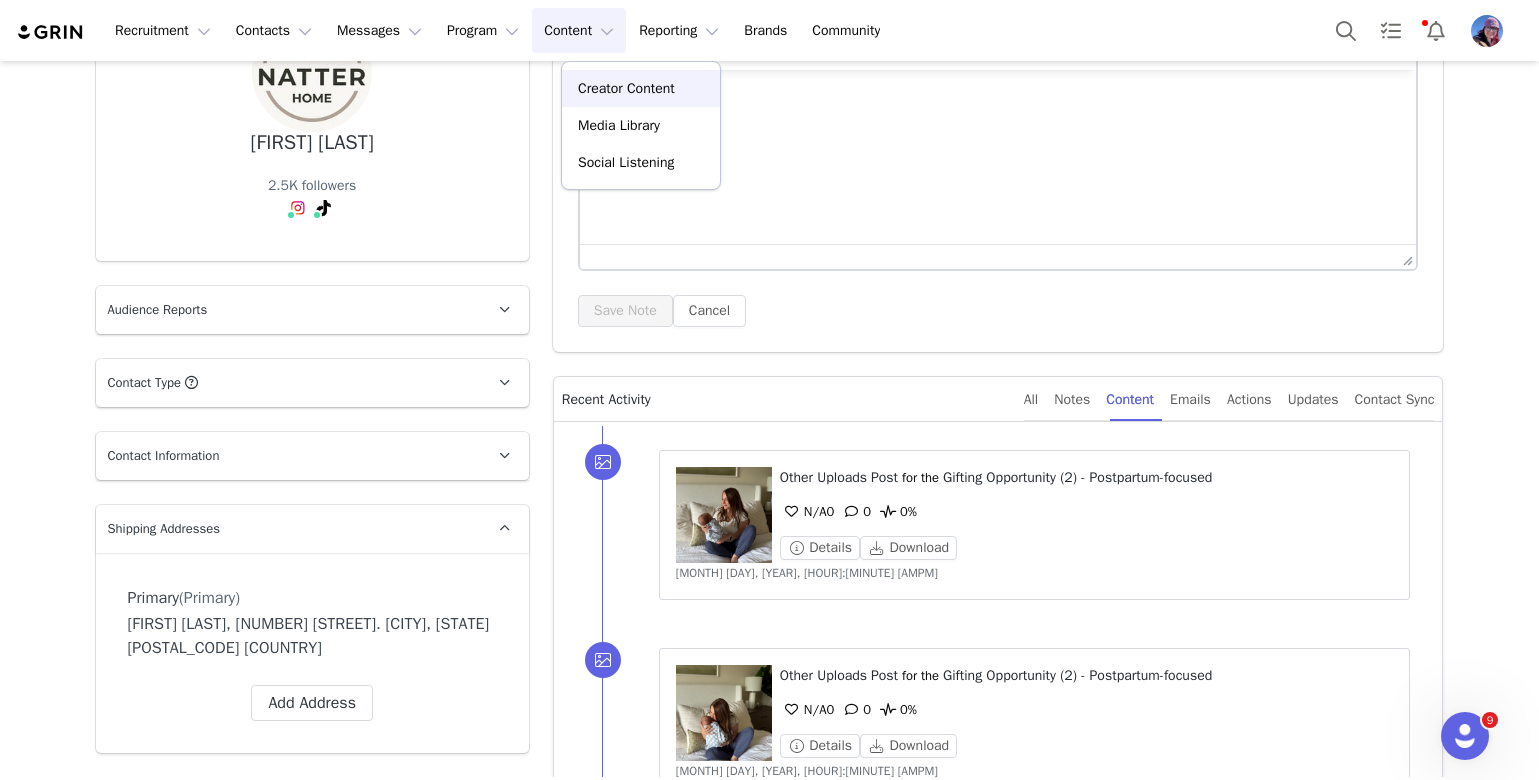 click on "Creator Content" at bounding box center (626, 88) 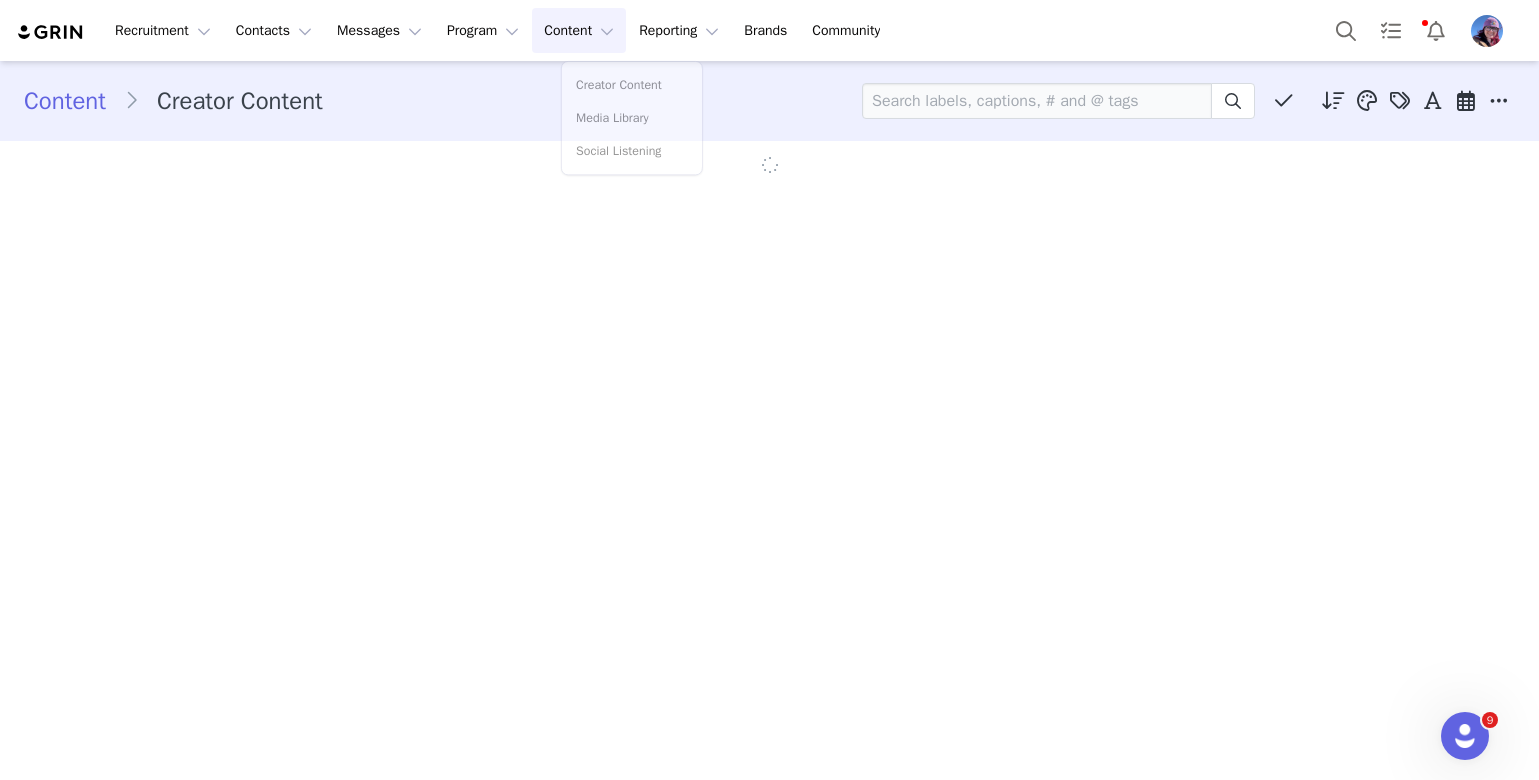 scroll, scrollTop: 0, scrollLeft: 0, axis: both 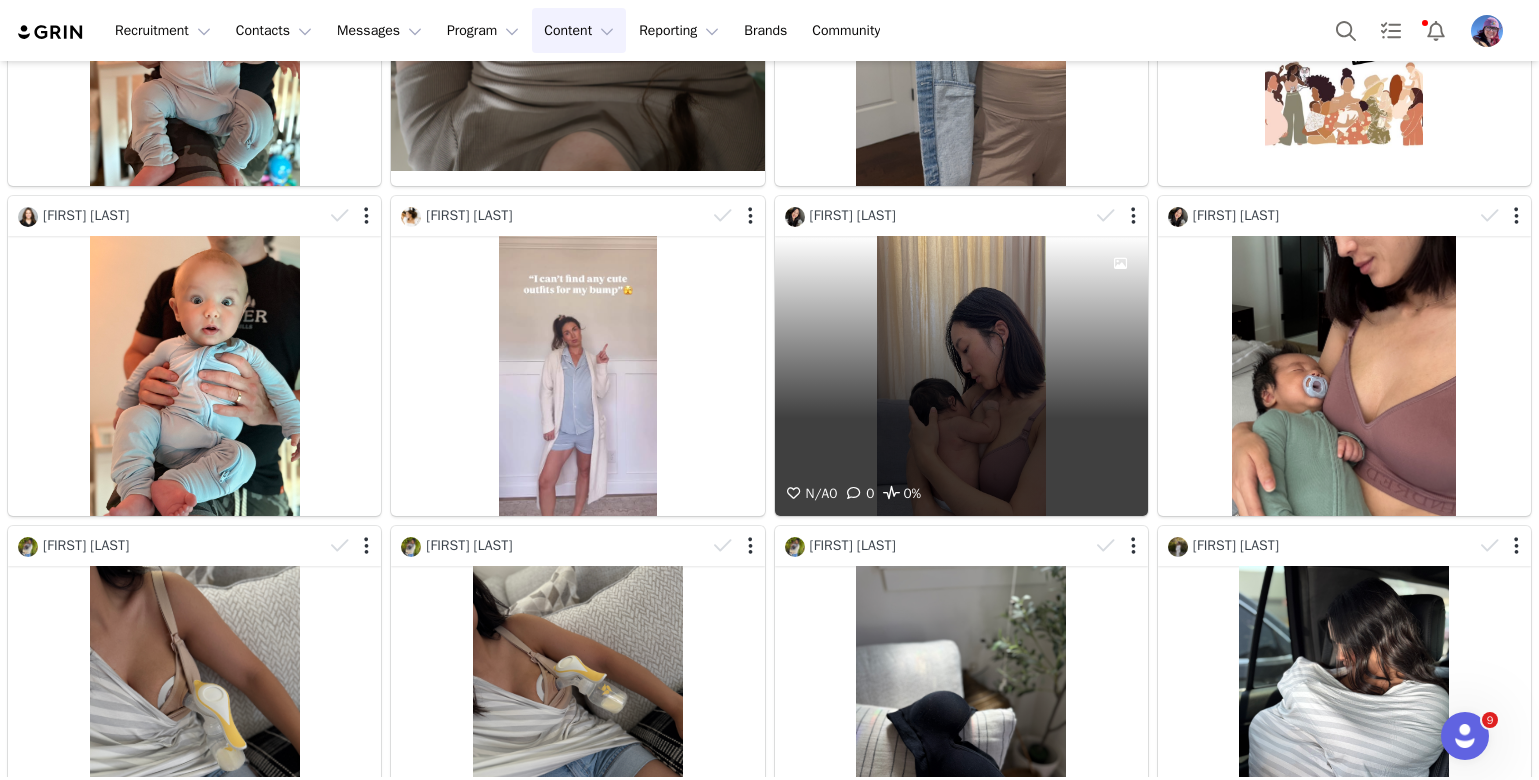 click on "N/A  0  0  0%" at bounding box center [853, 499] 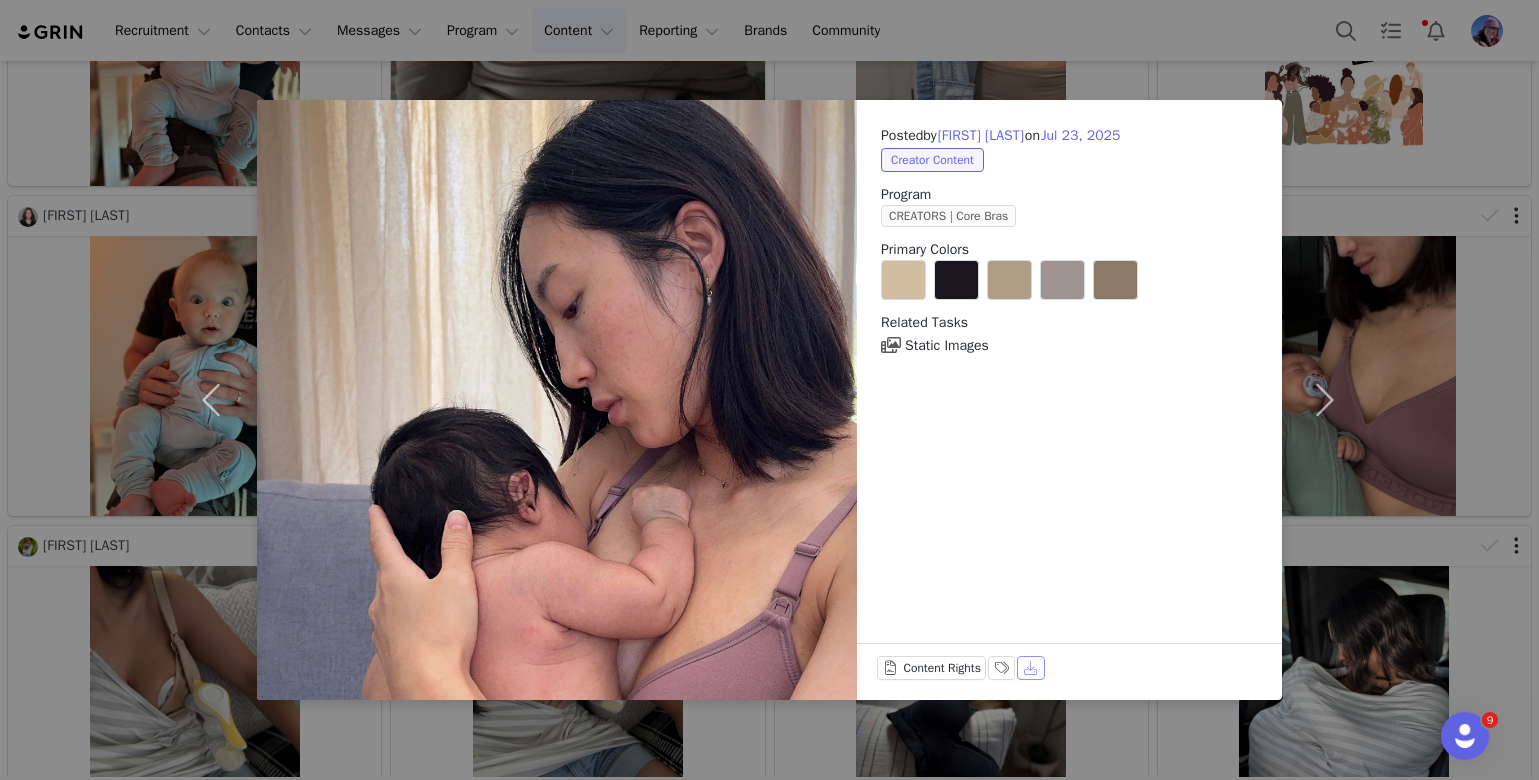 click on "Download" at bounding box center (1031, 668) 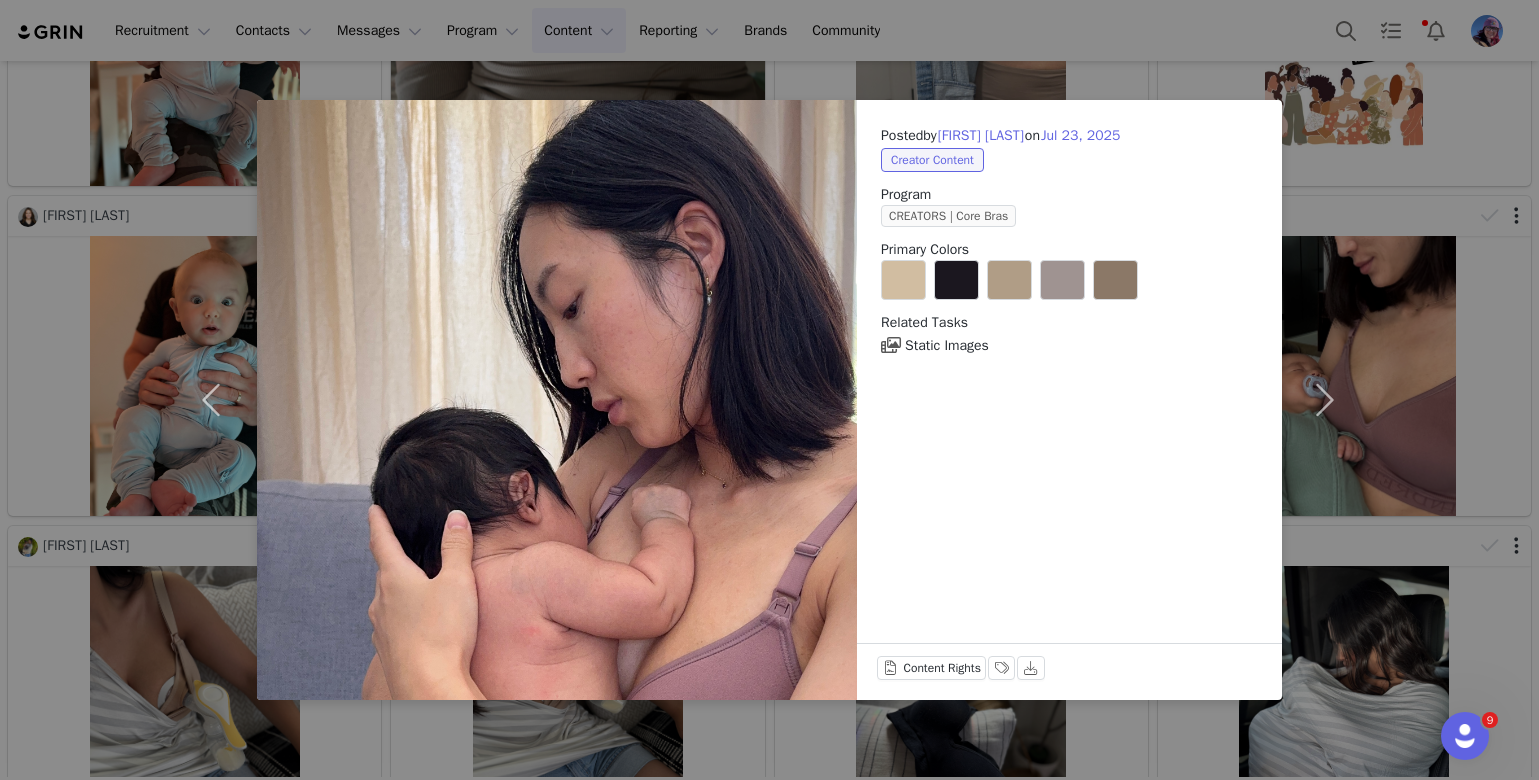 click on "Posted  by  [FIRST] [LAST]  on  [DATE]  Creator Content  Program CREATORS | Core Bras Primary Colors Related Tasks Static Images     Content Rights Labels & Tags Download" at bounding box center [769, 390] 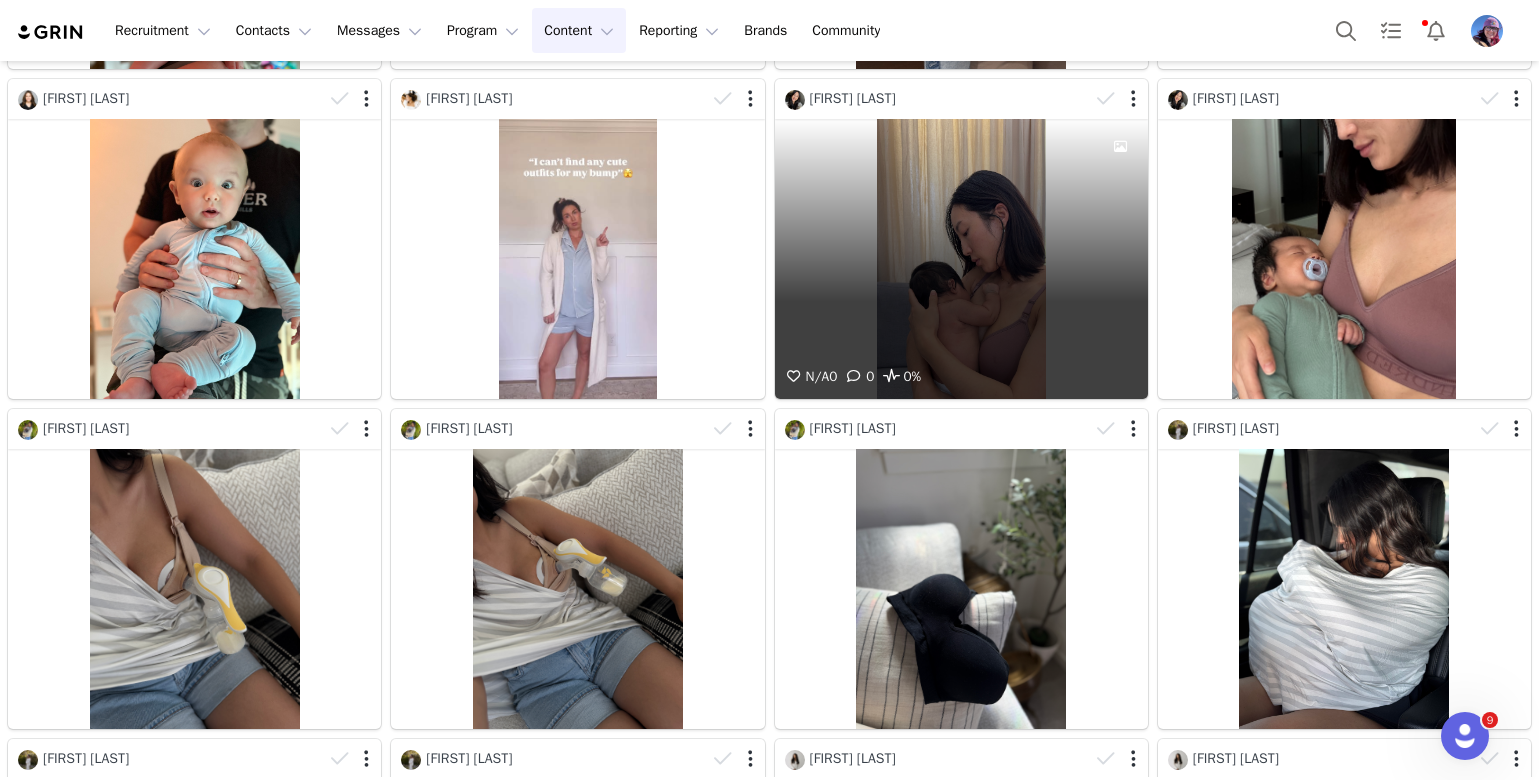 scroll, scrollTop: 4967, scrollLeft: 0, axis: vertical 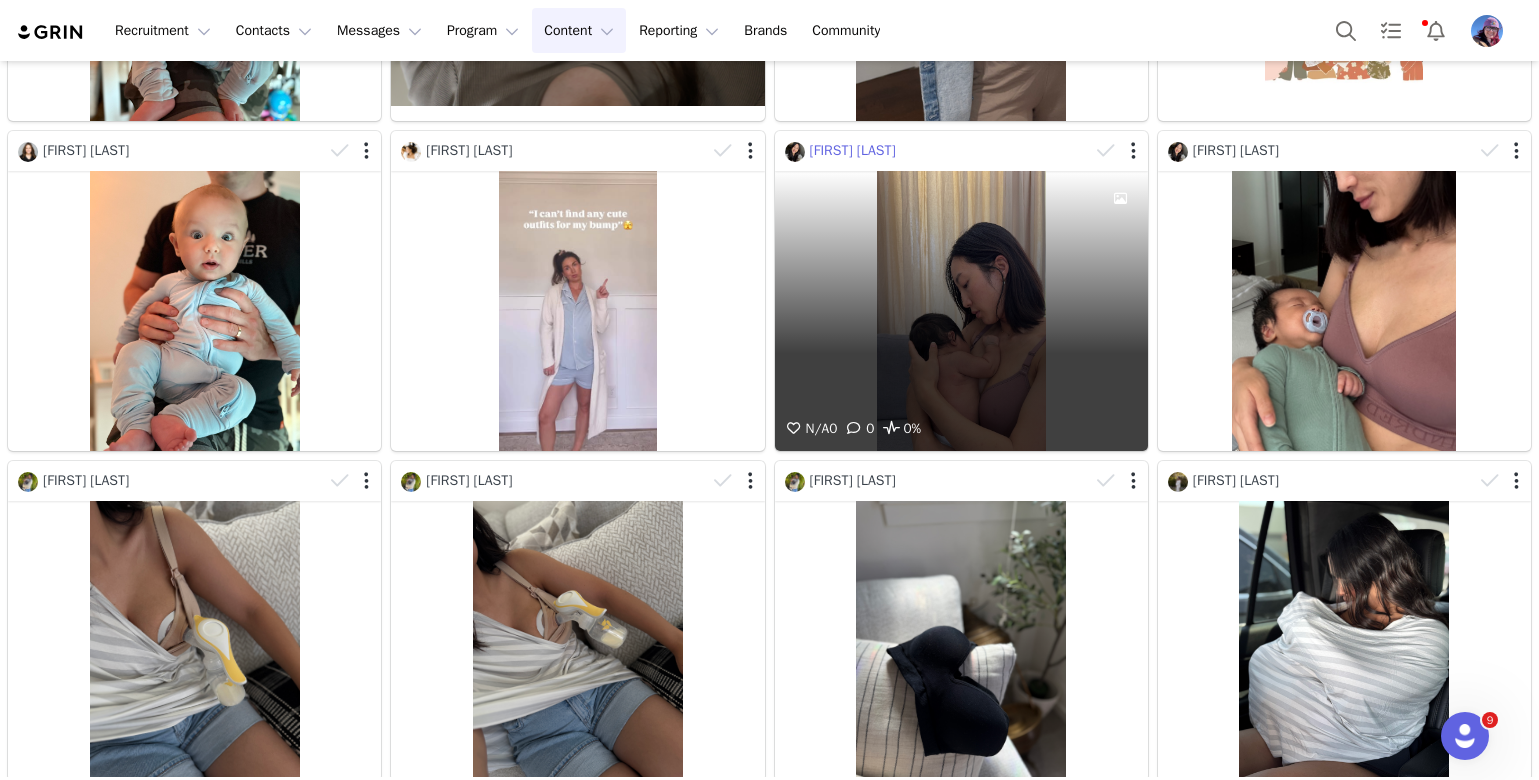 click on "[FIRST] [LAST]" at bounding box center [853, 150] 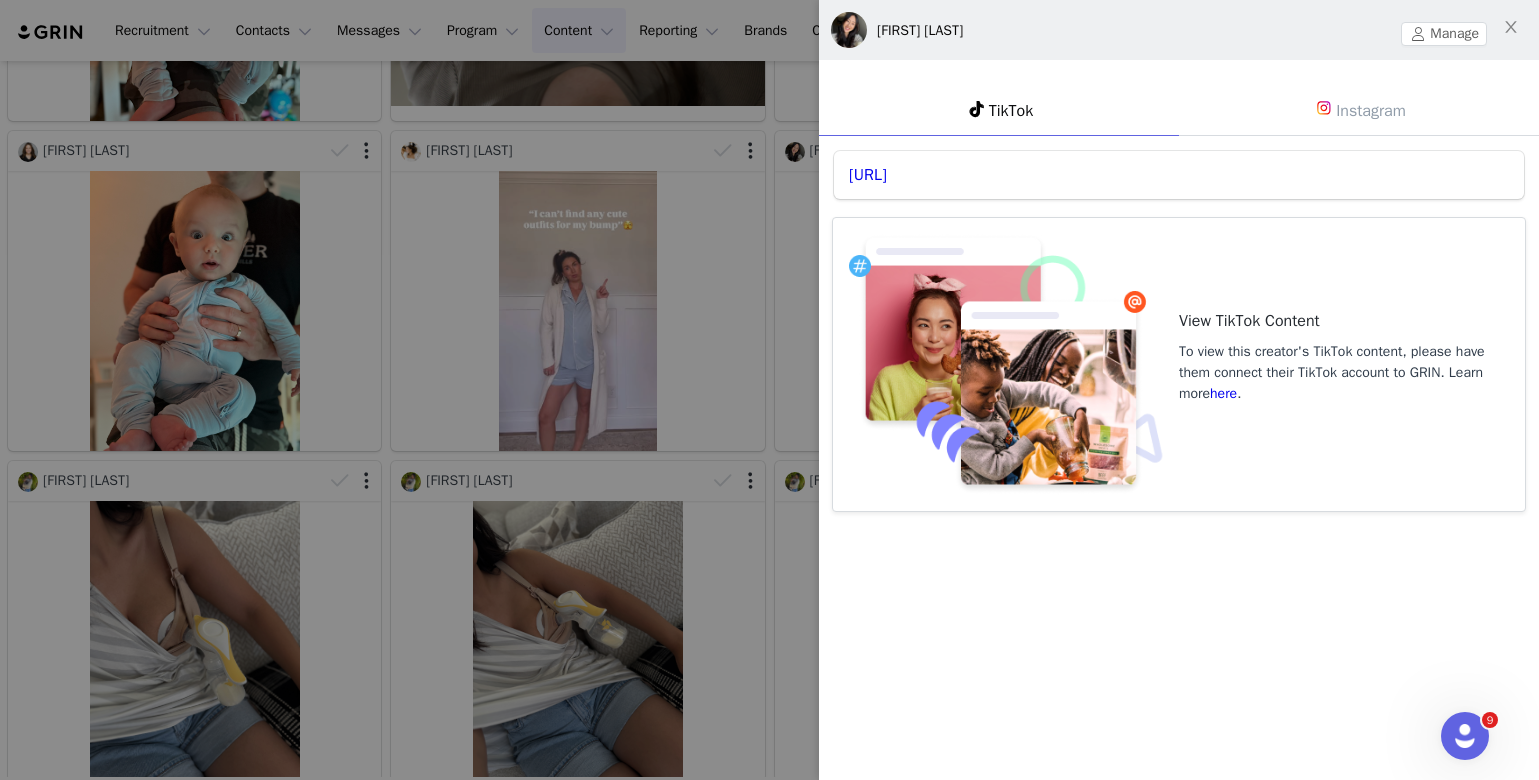 drag, startPoint x: 689, startPoint y: 115, endPoint x: 791, endPoint y: 134, distance: 103.75452 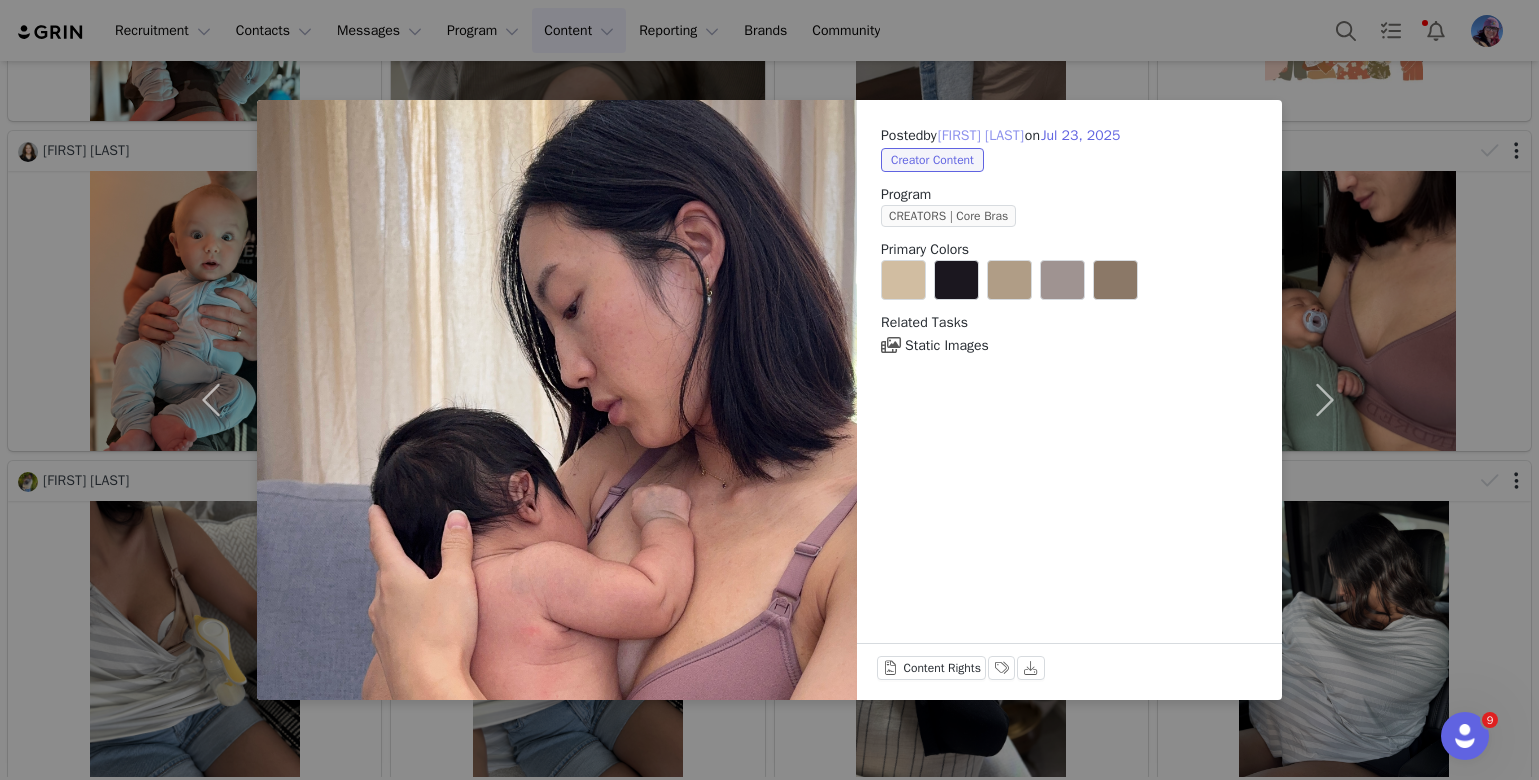 click on "[FIRST] [LAST]" at bounding box center [981, 136] 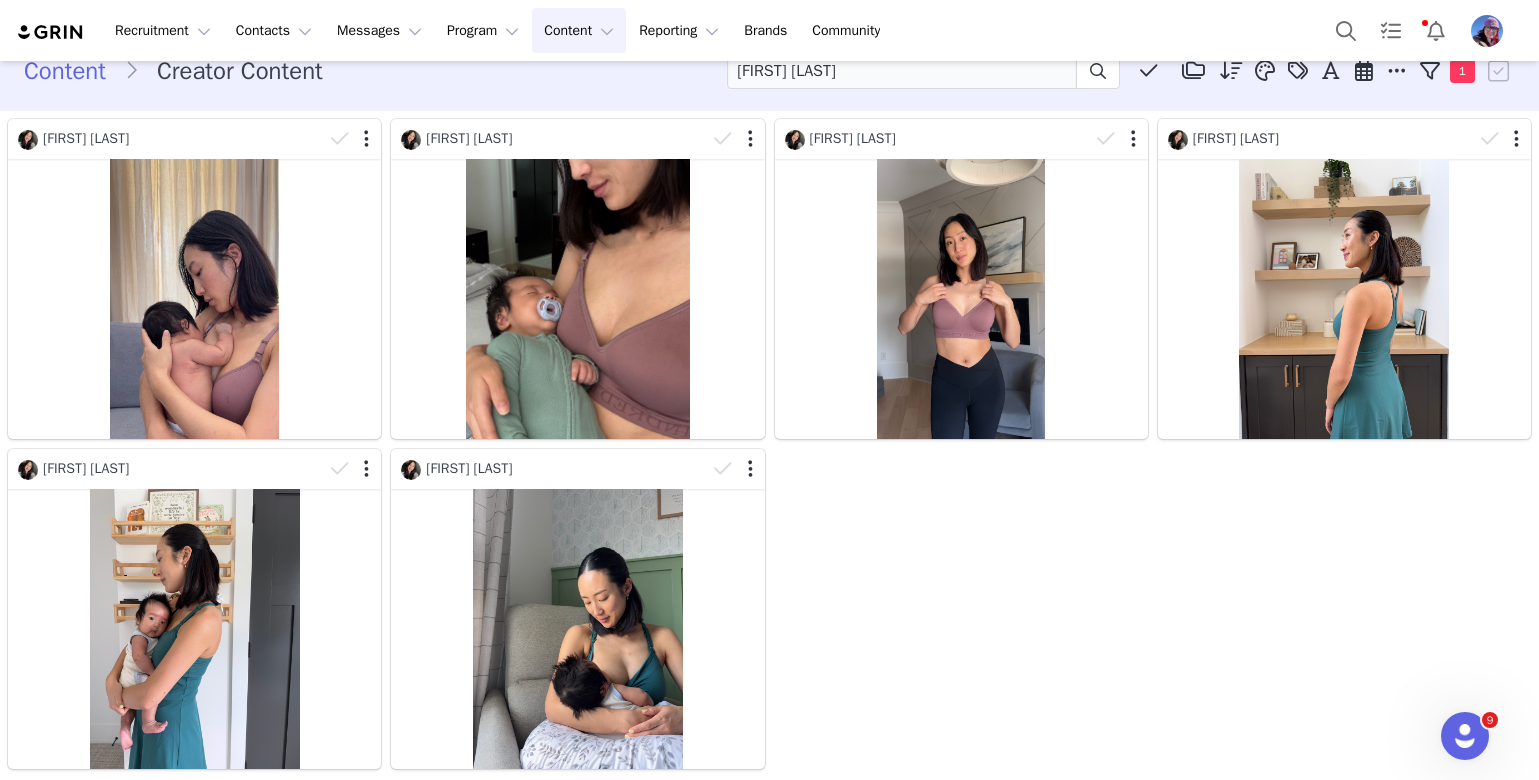 scroll, scrollTop: 24, scrollLeft: 0, axis: vertical 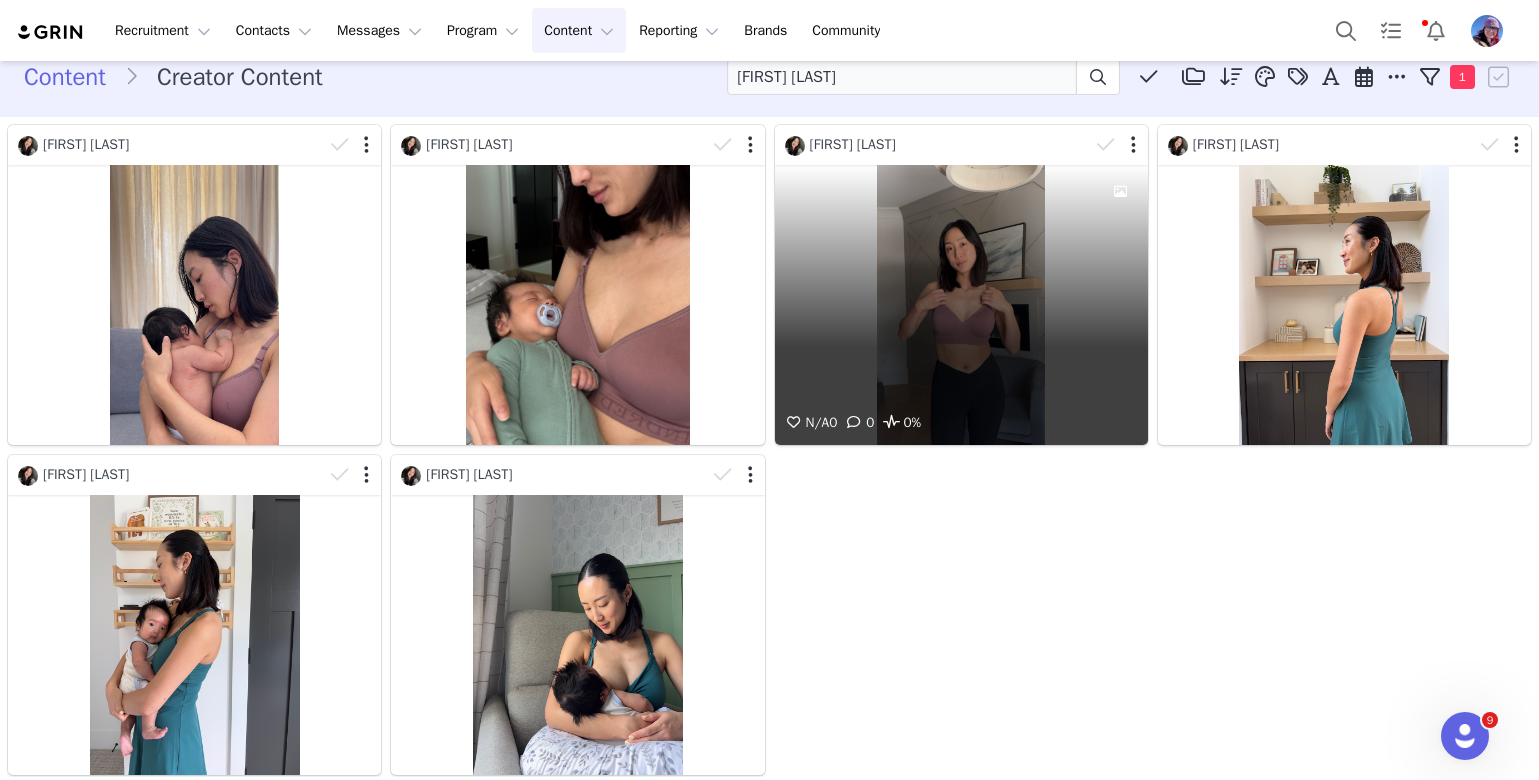 drag, startPoint x: 911, startPoint y: 435, endPoint x: 945, endPoint y: 347, distance: 94.33981 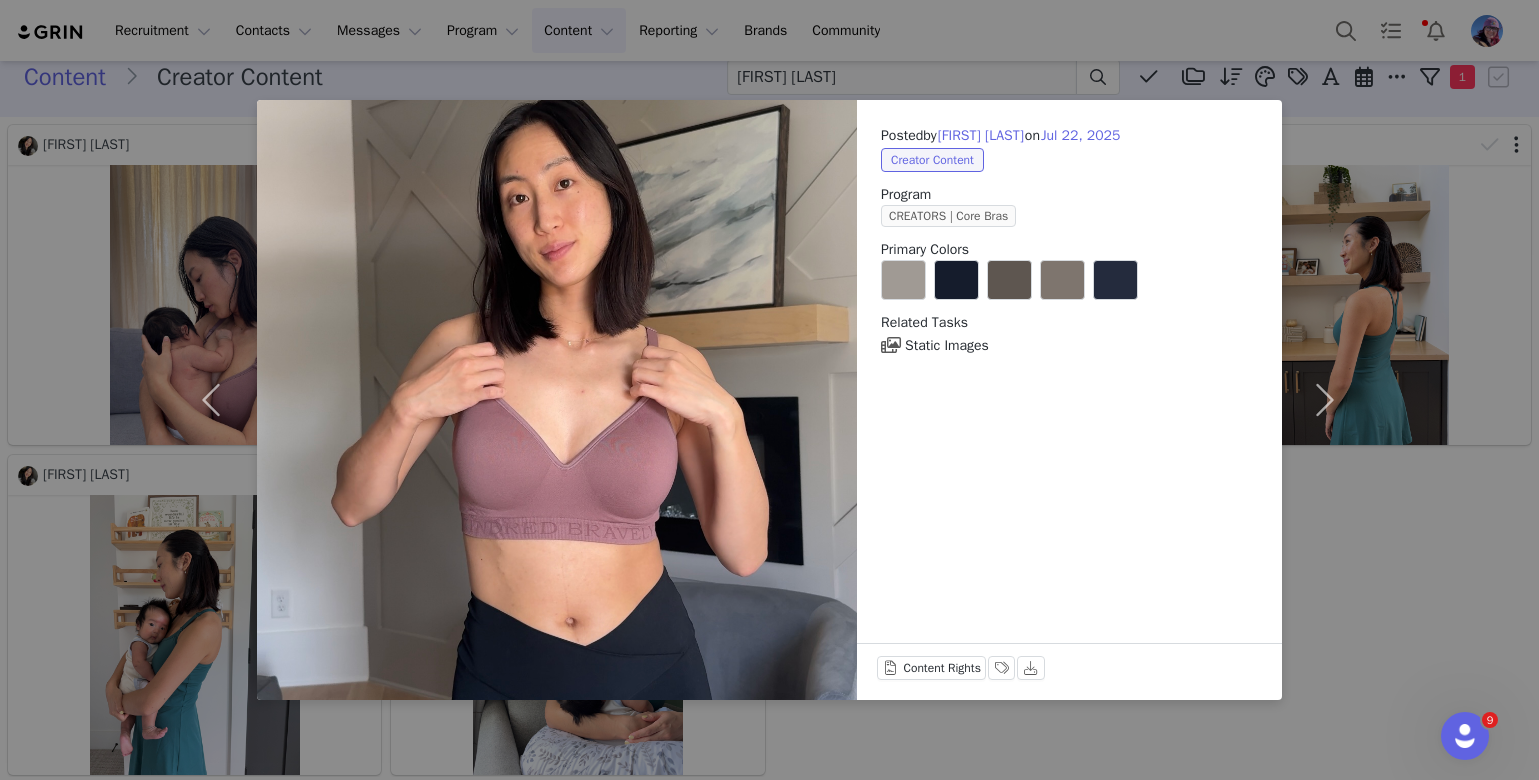click on "Posted  by  [FIRST] [LAST]  on  [DATE]  Creator Content  Program CREATORS | Core Bras Primary Colors Related Tasks Static Images     Content Rights Labels & Tags Download" at bounding box center [769, 390] 